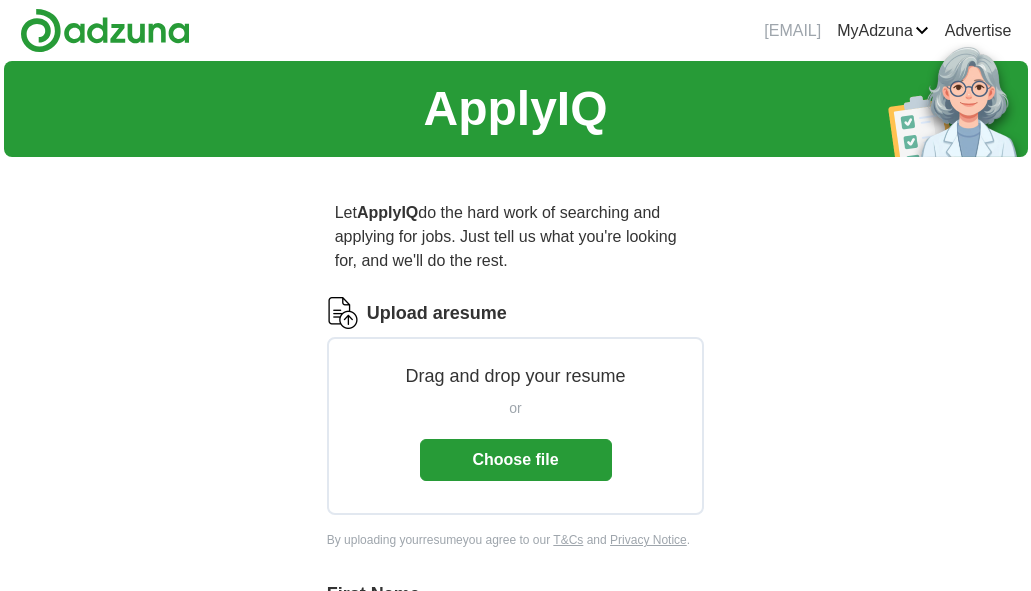 scroll, scrollTop: 0, scrollLeft: 0, axis: both 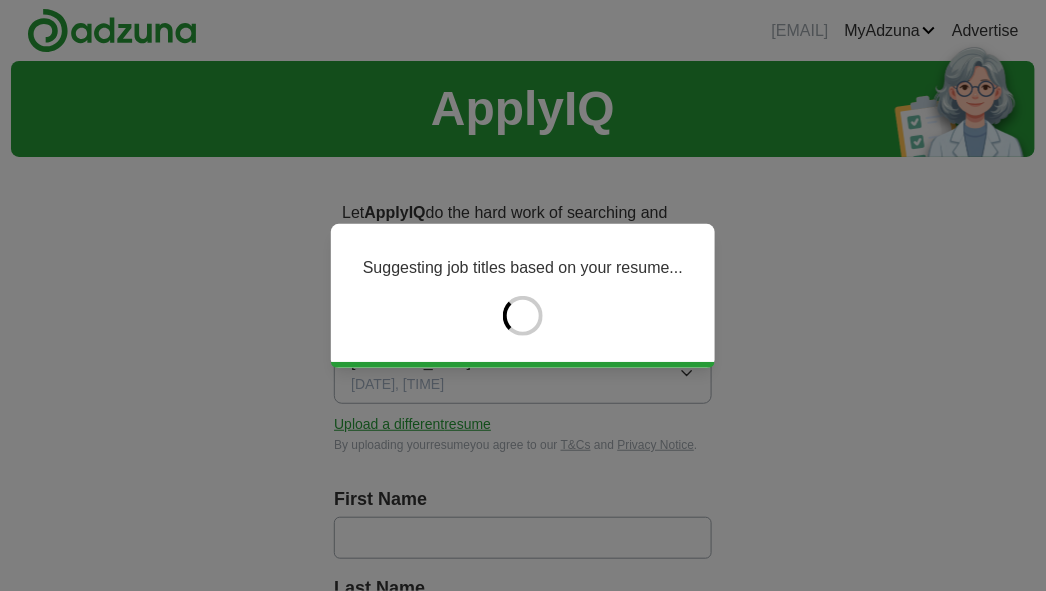 type on "*****" 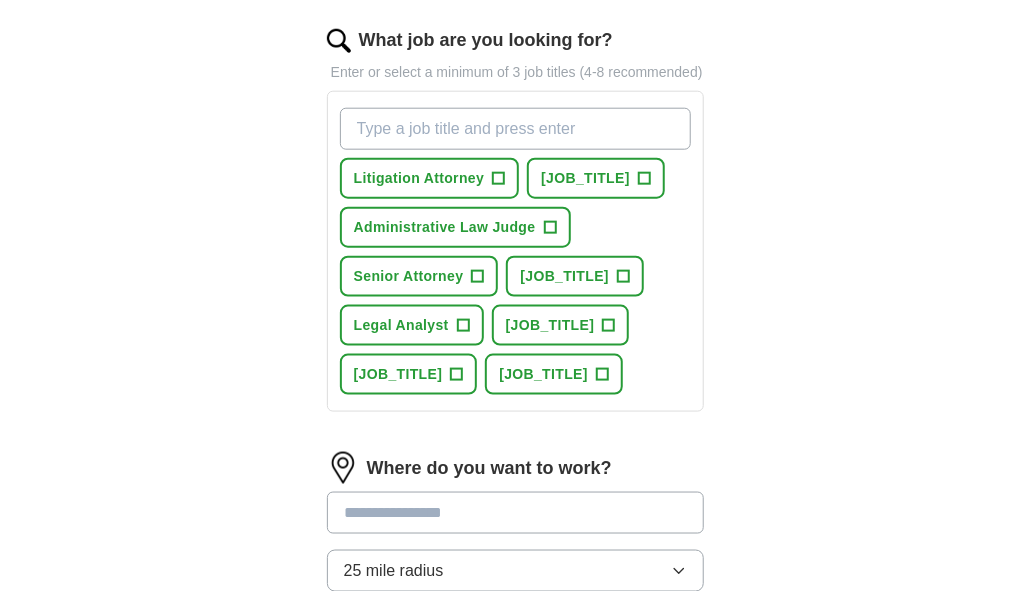 scroll, scrollTop: 700, scrollLeft: 0, axis: vertical 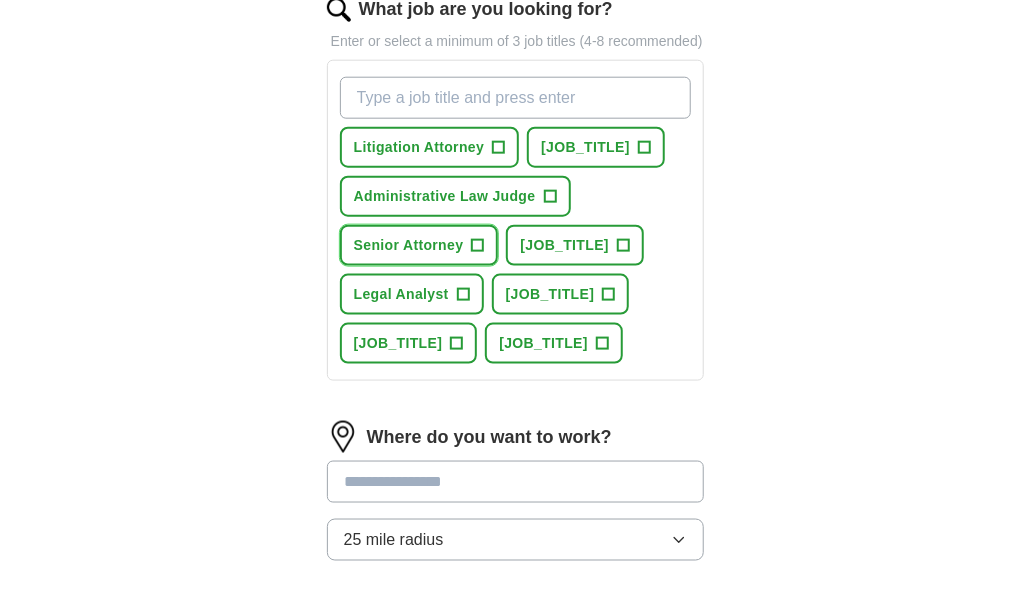 click on "+" at bounding box center (478, 246) 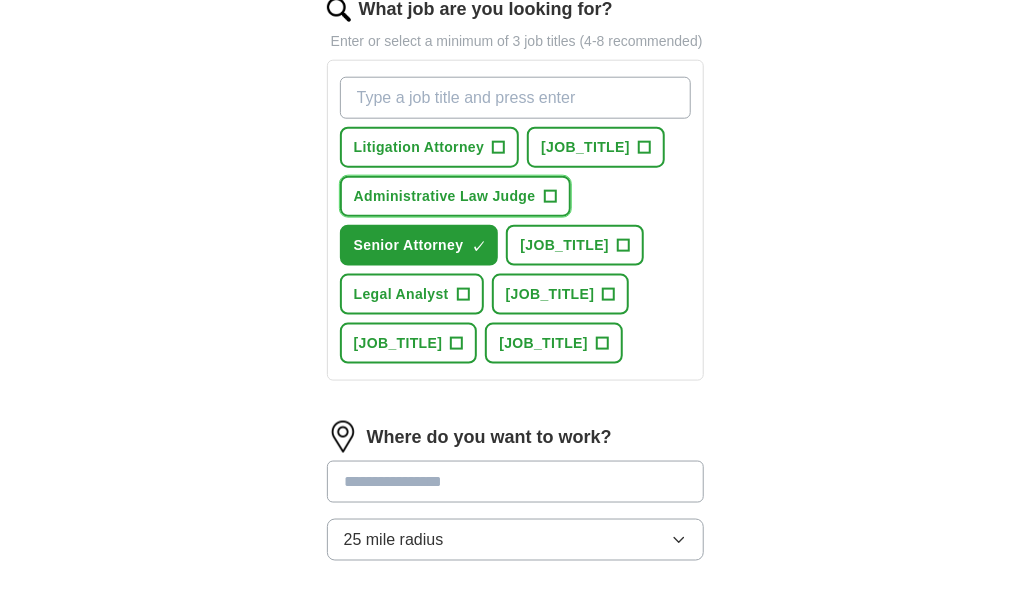 click on "+" at bounding box center (550, 197) 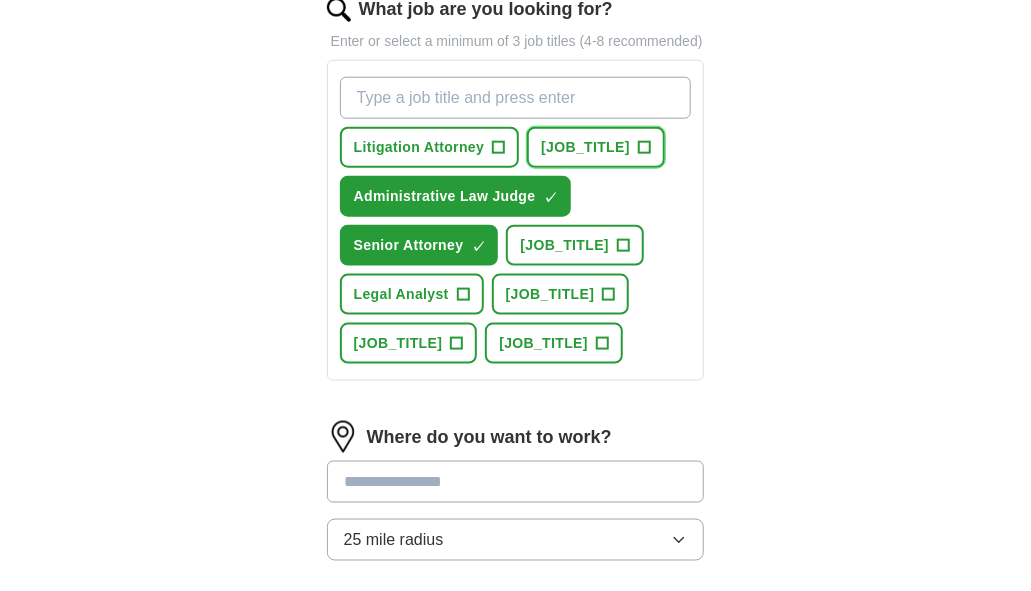 click on "+" at bounding box center (644, 148) 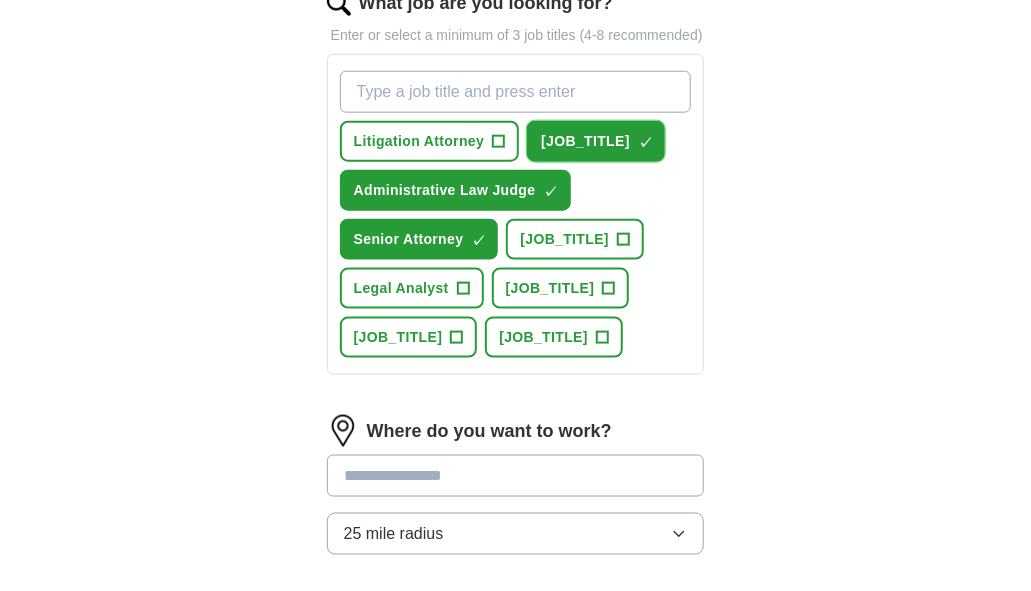 scroll, scrollTop: 1000, scrollLeft: 0, axis: vertical 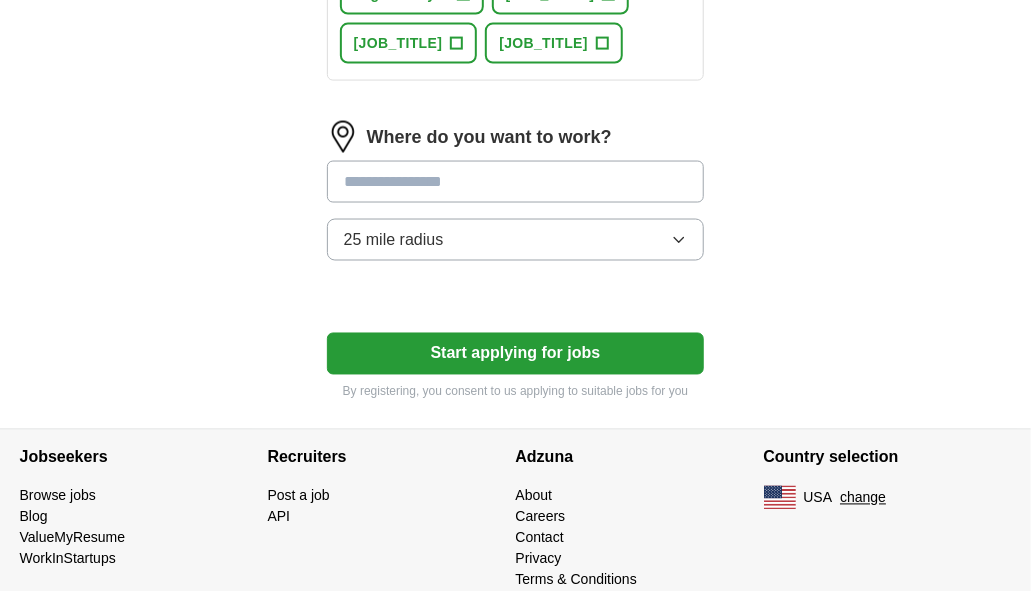 click at bounding box center [516, 182] 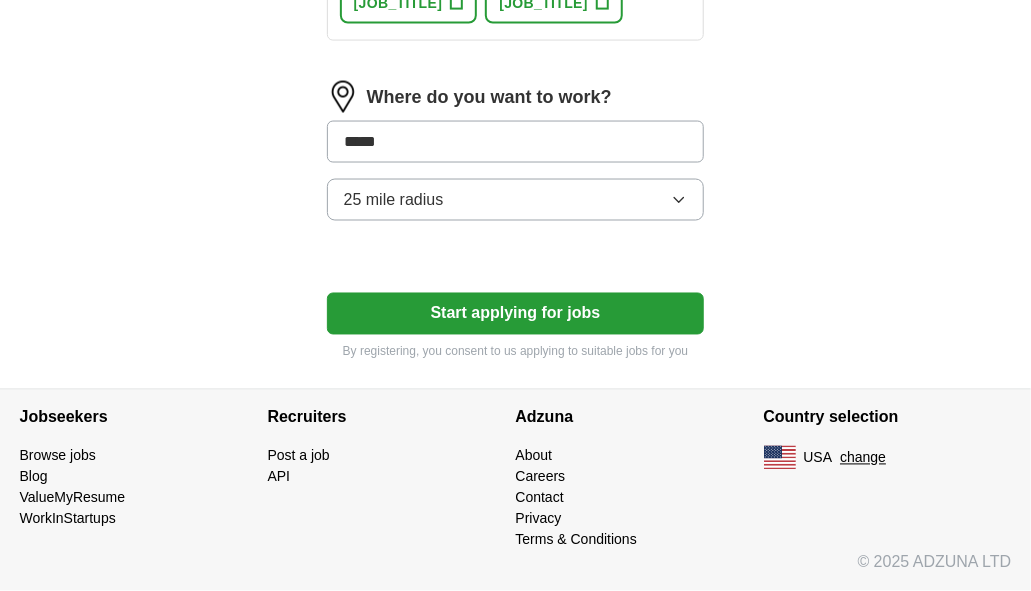 scroll, scrollTop: 1100, scrollLeft: 0, axis: vertical 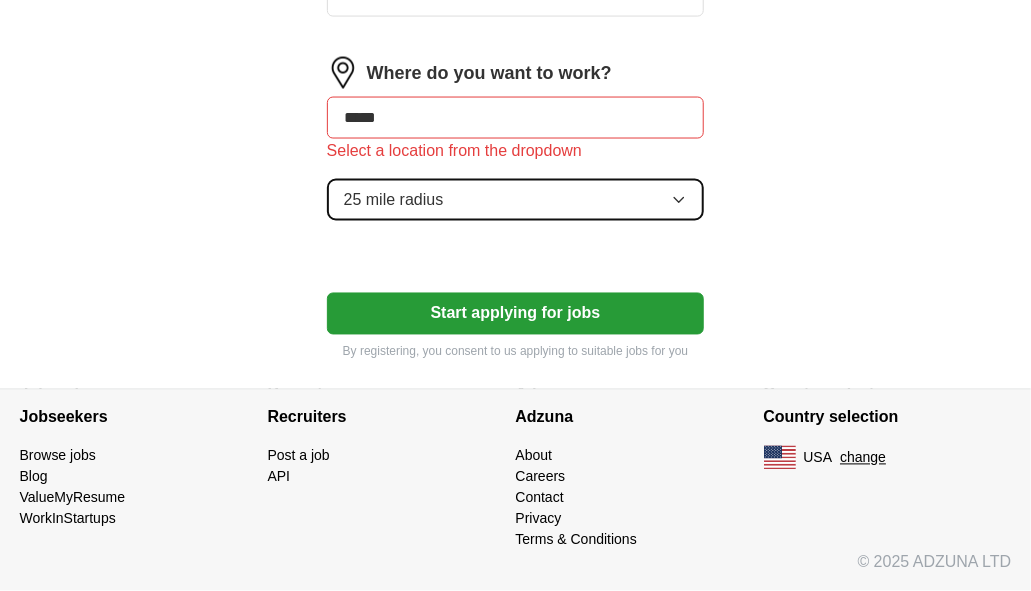 click on "25 mile radius" at bounding box center [516, 200] 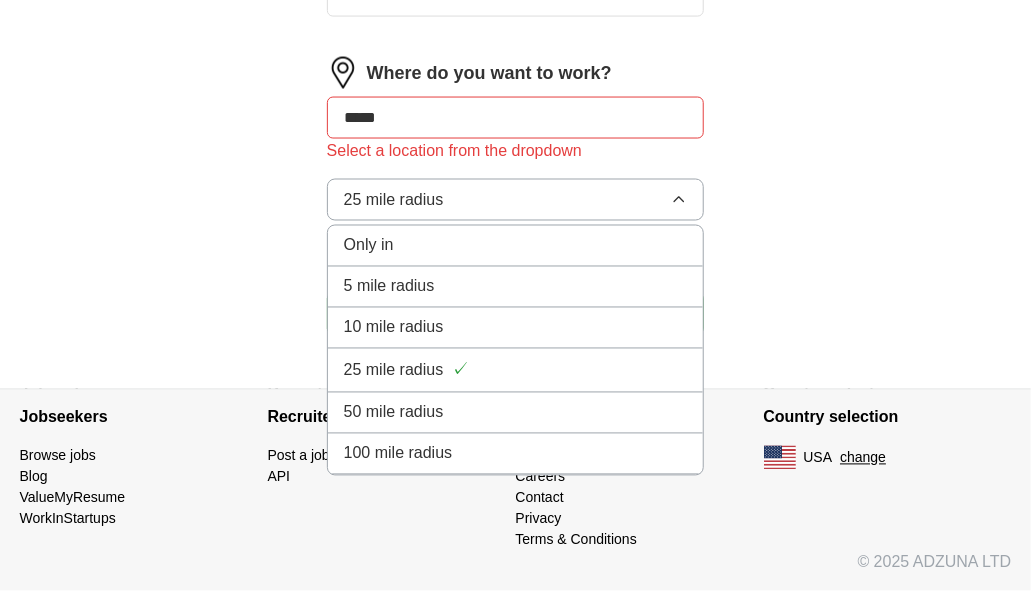 click on "ApplyIQ Let ApplyIQ do the hard work of searching and applying for jobs. Just tell us what you're looking for, and we'll do the rest. Select a resume [RESUME_FILE] [DATE], [TIME] Upload a different resume By uploading your resume you agree to our T&Cs and Privacy Notice. First Name ***** Last Name ******* What job are you looking for? Enter or select a minimum of 3 job titles (4-8 recommended) Litigation Attorney + Regulatory Compliance Attorney ✓ × Administrative Law Judge ✓ × Senior Attorney ✓ × Legal Counsel + Legal Analyst + Case Manager Attorney + Trial Attorney + Workers' Compensation Attorney + Where do you want to work? ***** Select a location from the dropdown 25 mile radius Only in 5 mile radius 10 mile radius 25 mile radius ✓ 50 mile radius 100 mile radius Start applying for jobs By registering, you consent to us applying to suitable jobs for you" at bounding box center [516, -307] 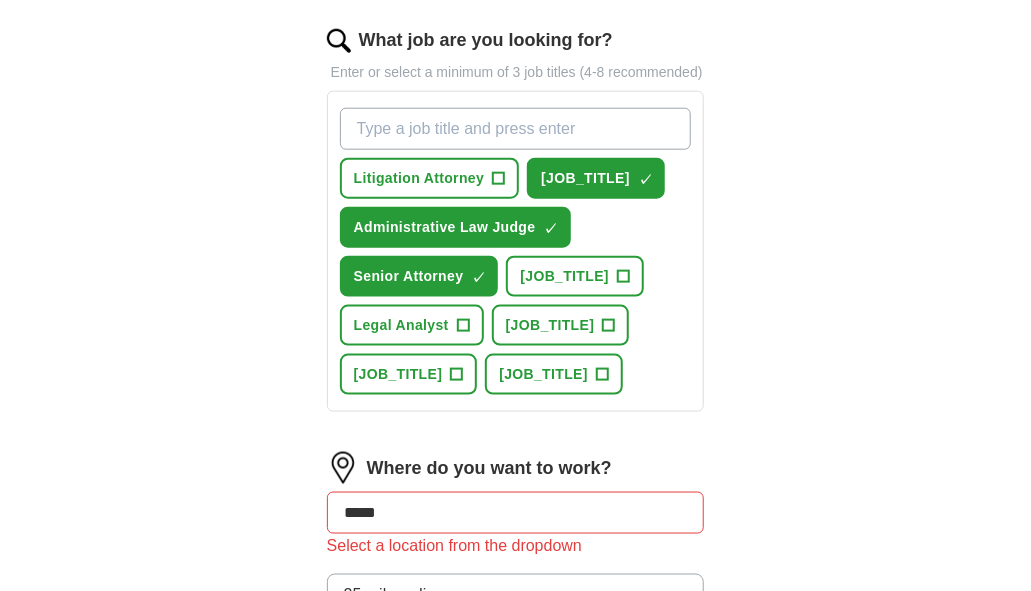 scroll, scrollTop: 700, scrollLeft: 0, axis: vertical 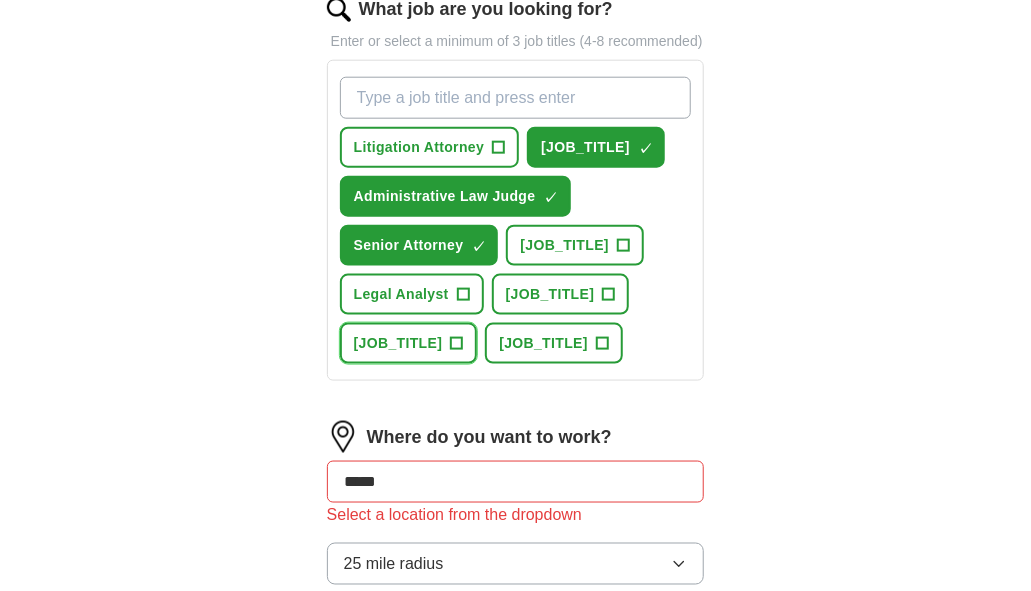click on "+" at bounding box center (457, 344) 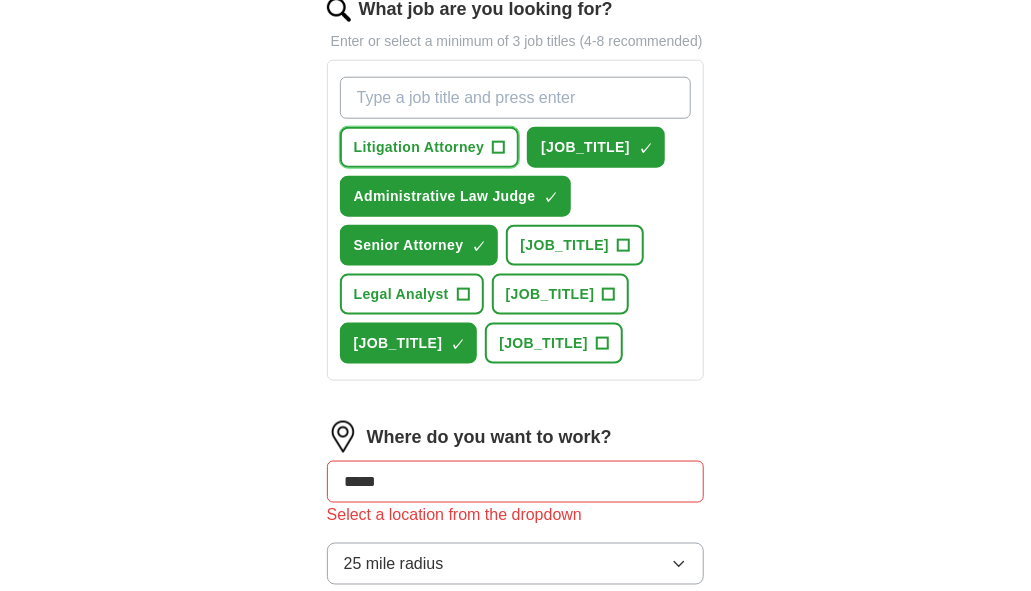 click on "+" at bounding box center [499, 148] 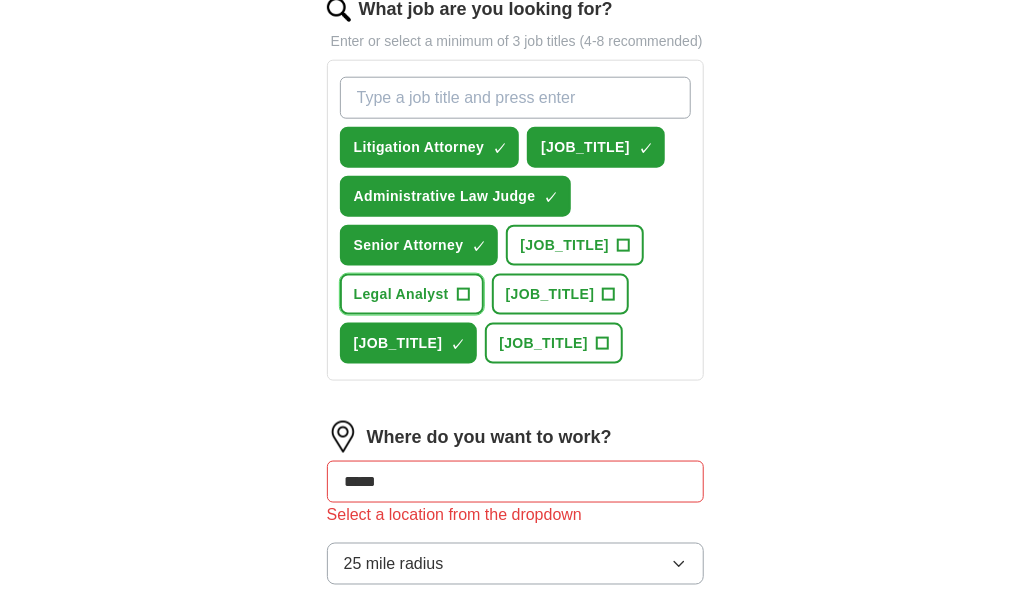 click on "+" at bounding box center [463, 295] 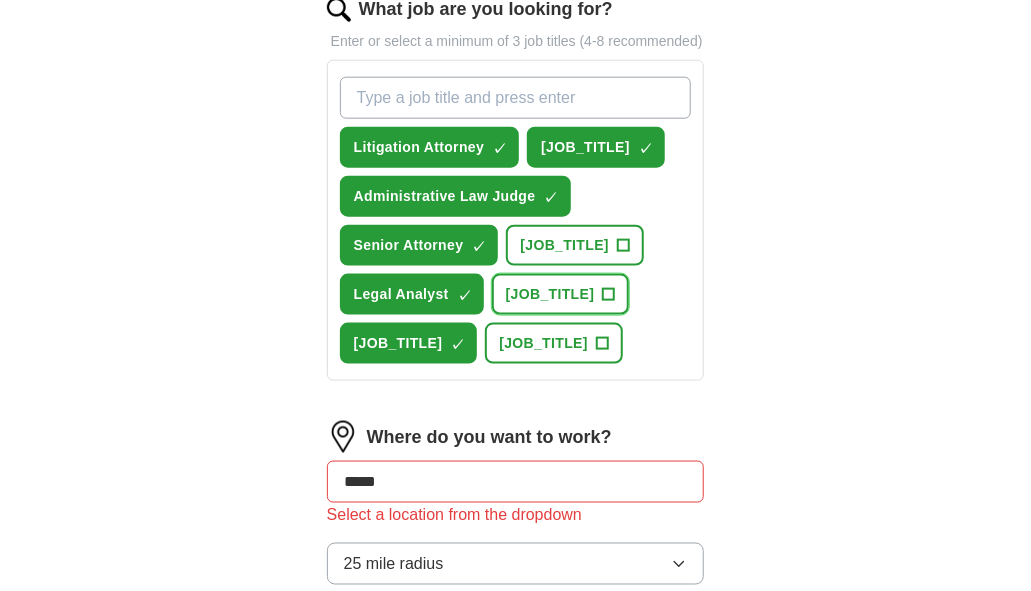 click on "+" at bounding box center (609, 295) 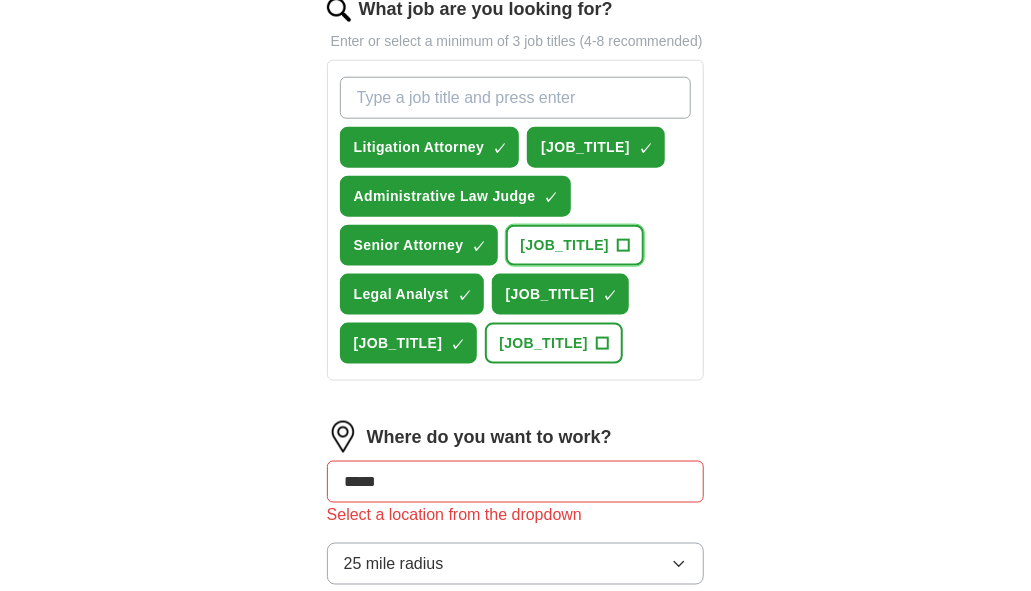 click on "+" at bounding box center [624, 246] 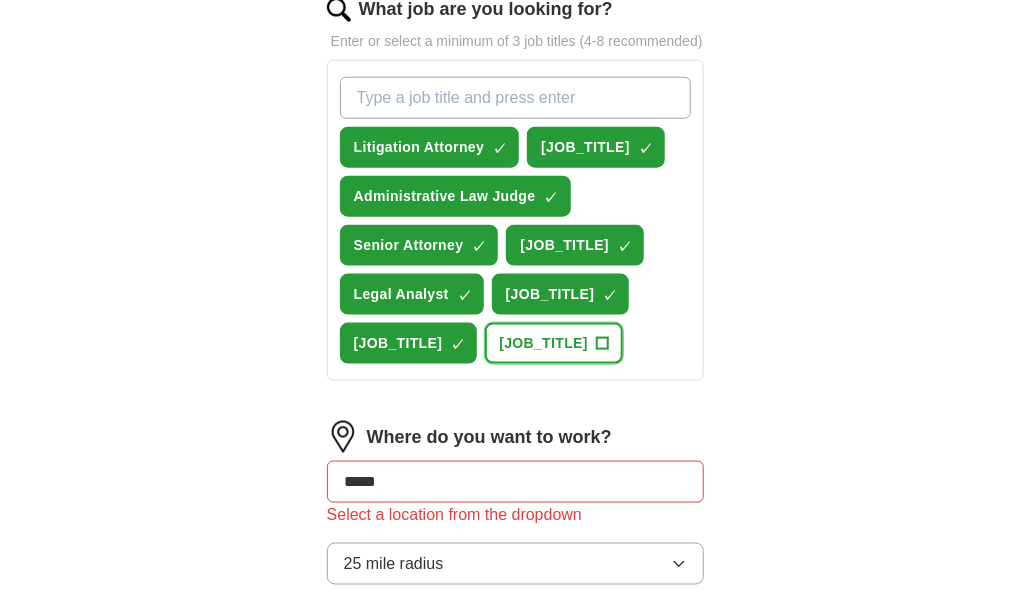 click on "+" at bounding box center [602, 344] 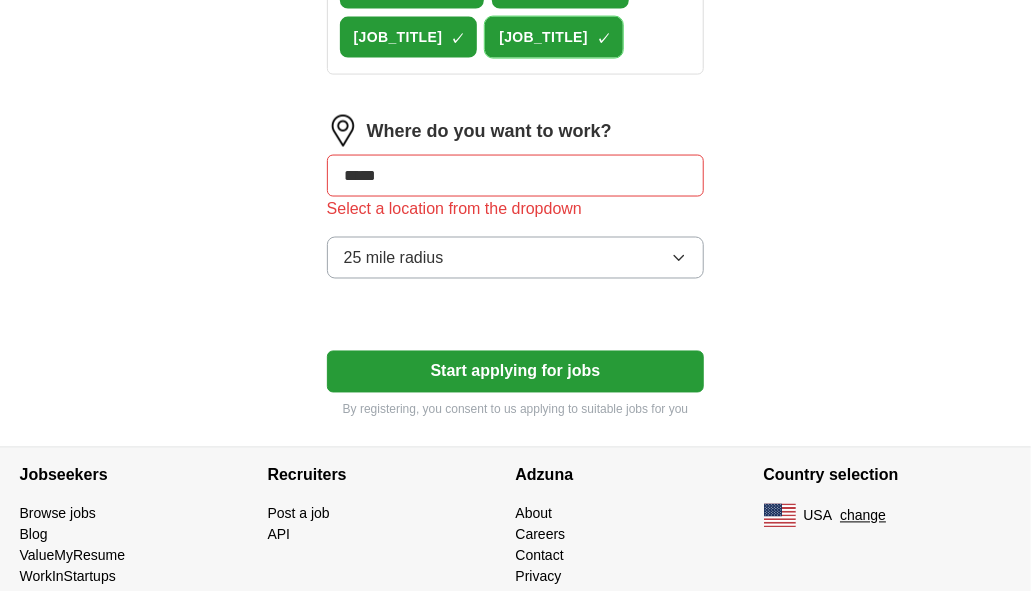 scroll, scrollTop: 1100, scrollLeft: 0, axis: vertical 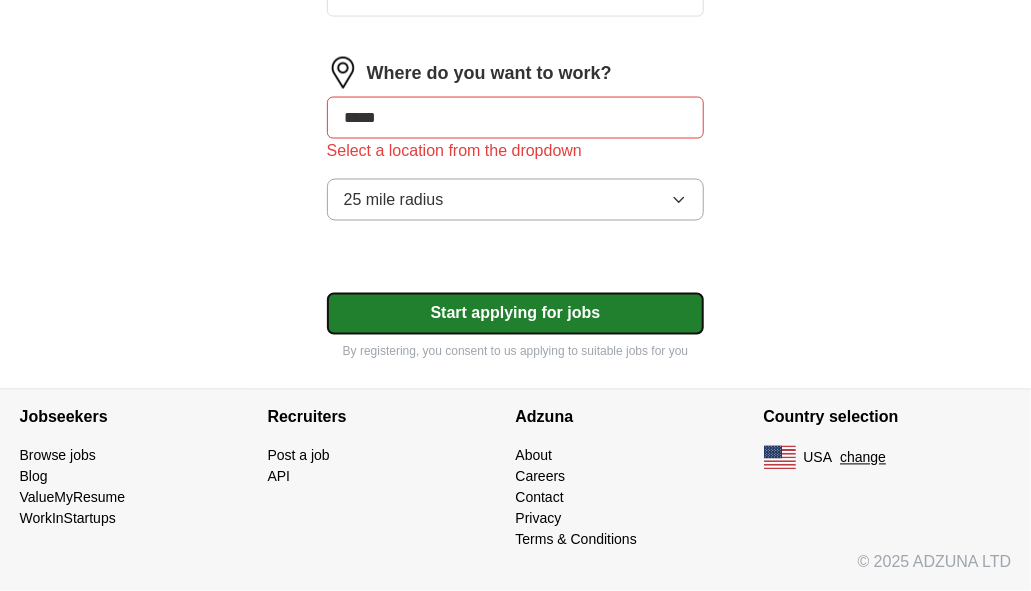 click on "Start applying for jobs" at bounding box center [516, 314] 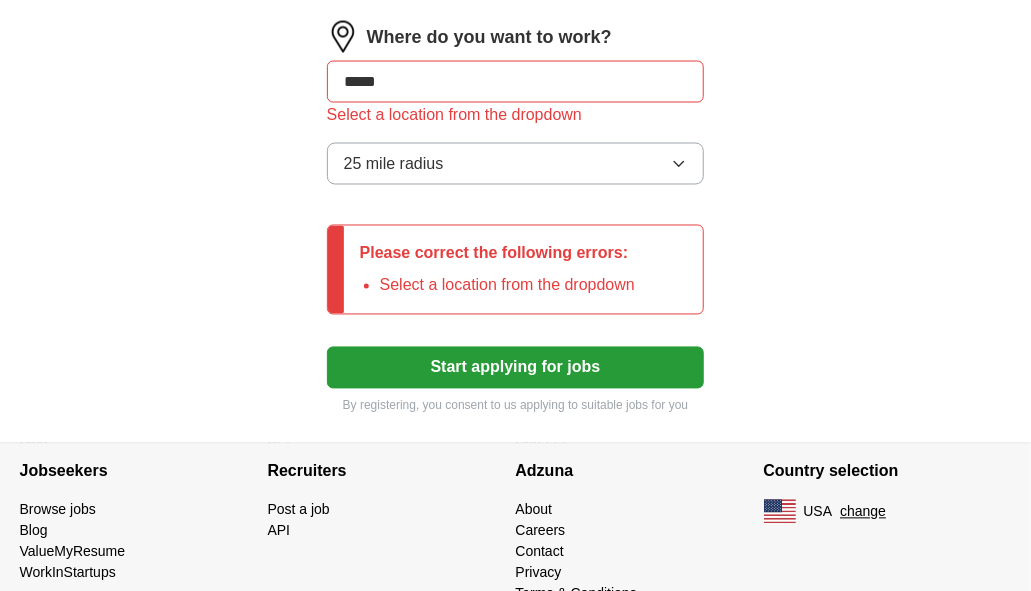 click on "*****" at bounding box center (516, 82) 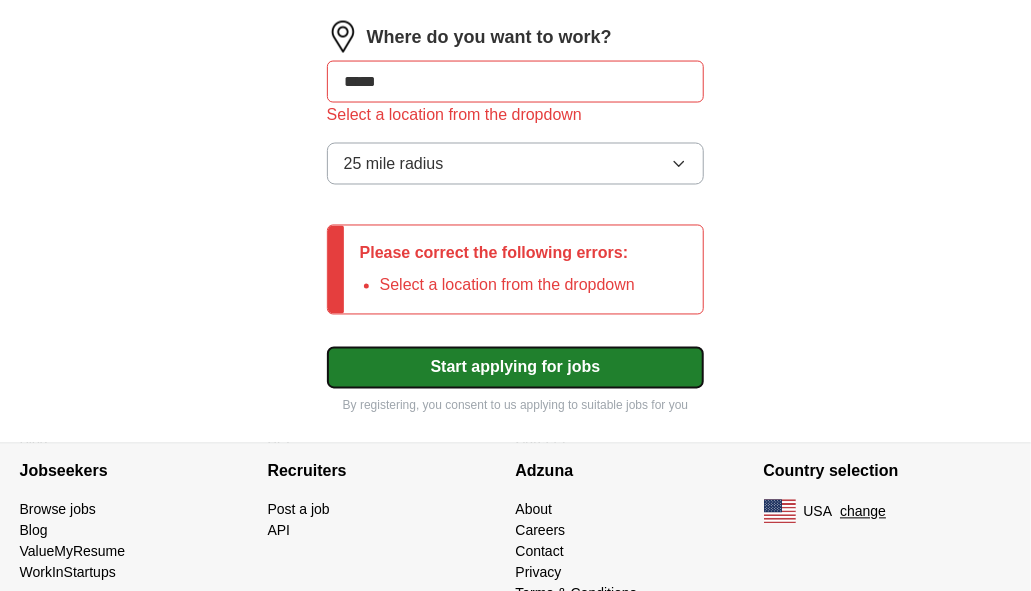 click on "Start applying for jobs" at bounding box center (516, 368) 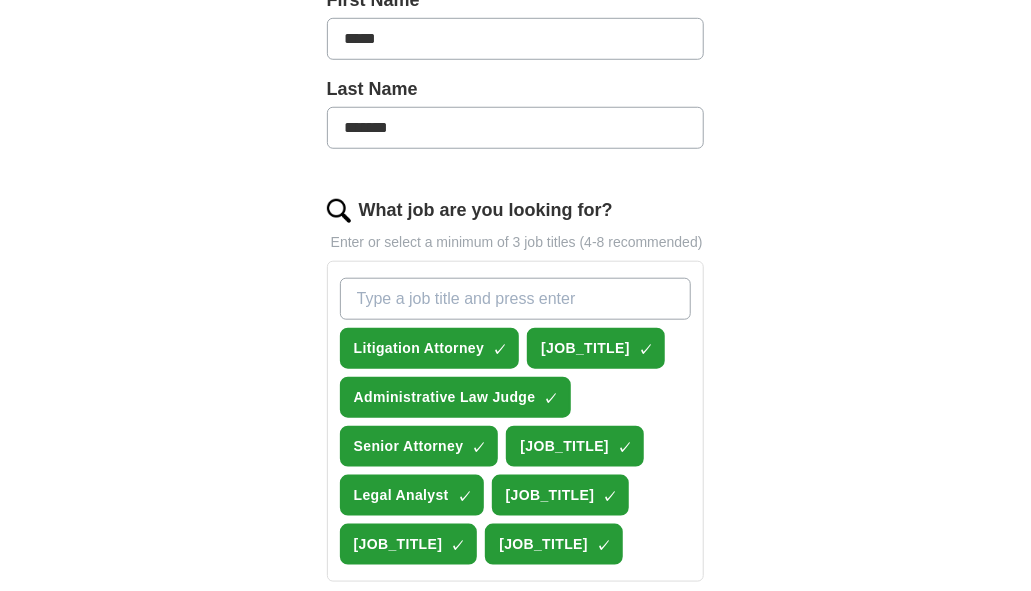 scroll, scrollTop: 700, scrollLeft: 0, axis: vertical 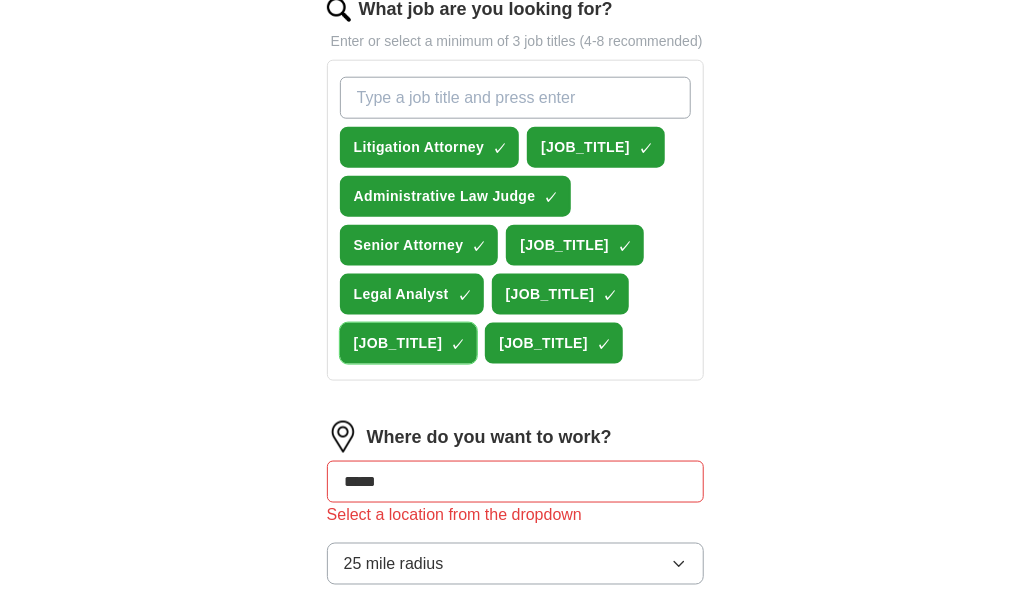 click on "×" at bounding box center [0, 0] 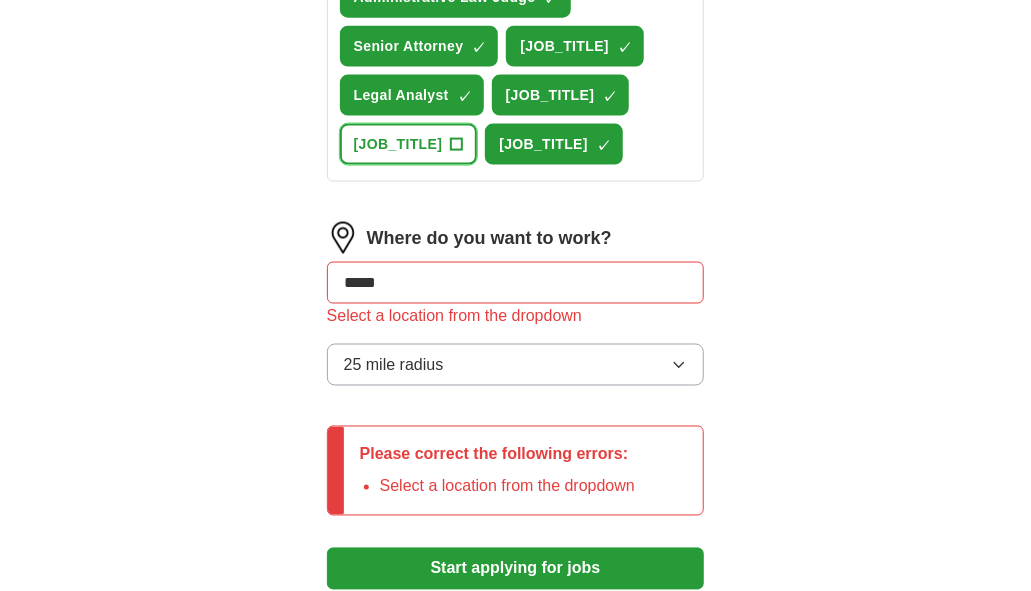 scroll, scrollTop: 1000, scrollLeft: 0, axis: vertical 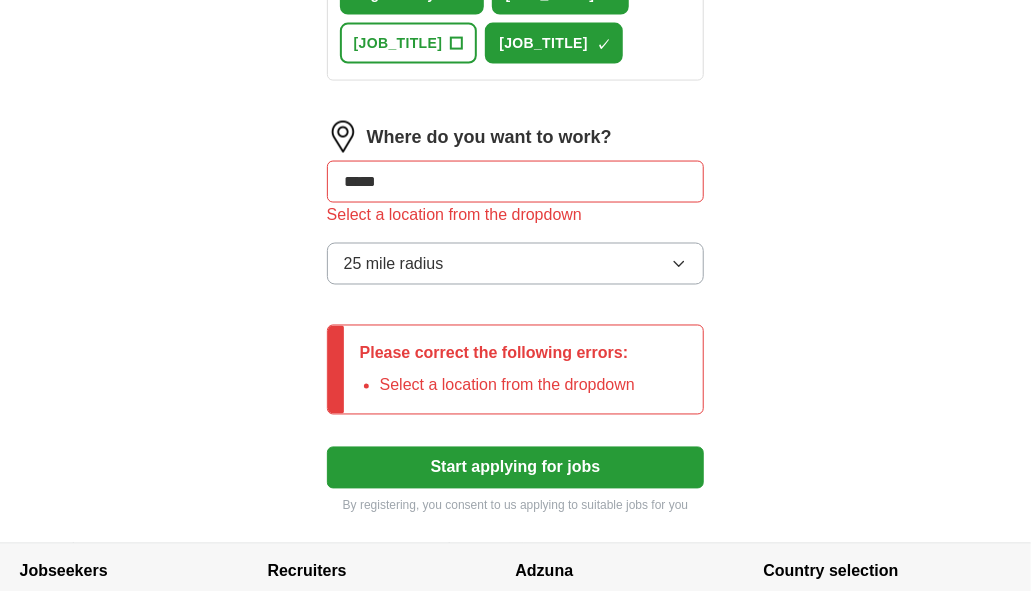 click on "*****" at bounding box center [516, 182] 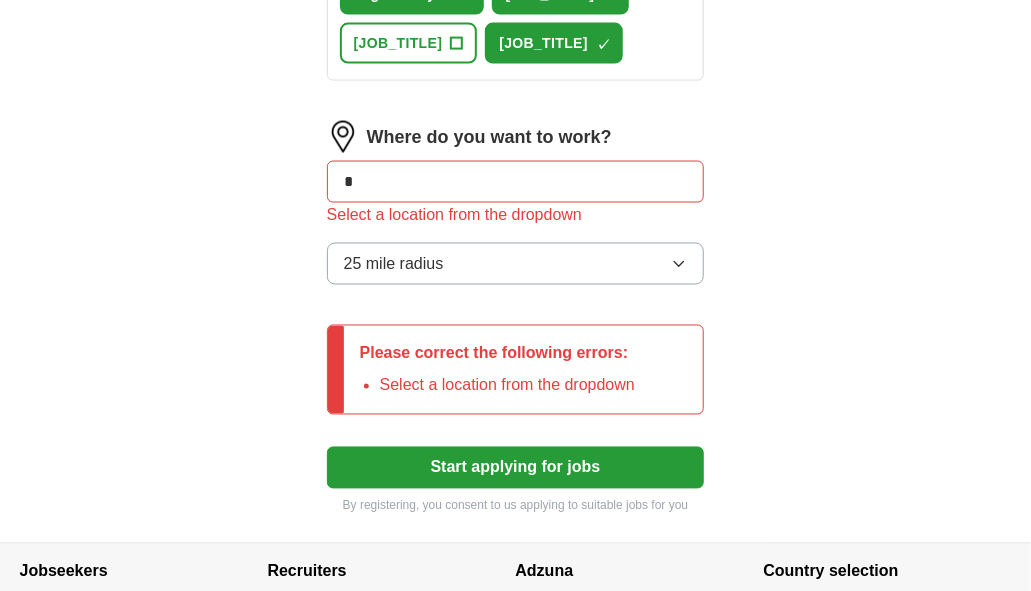 type on "*" 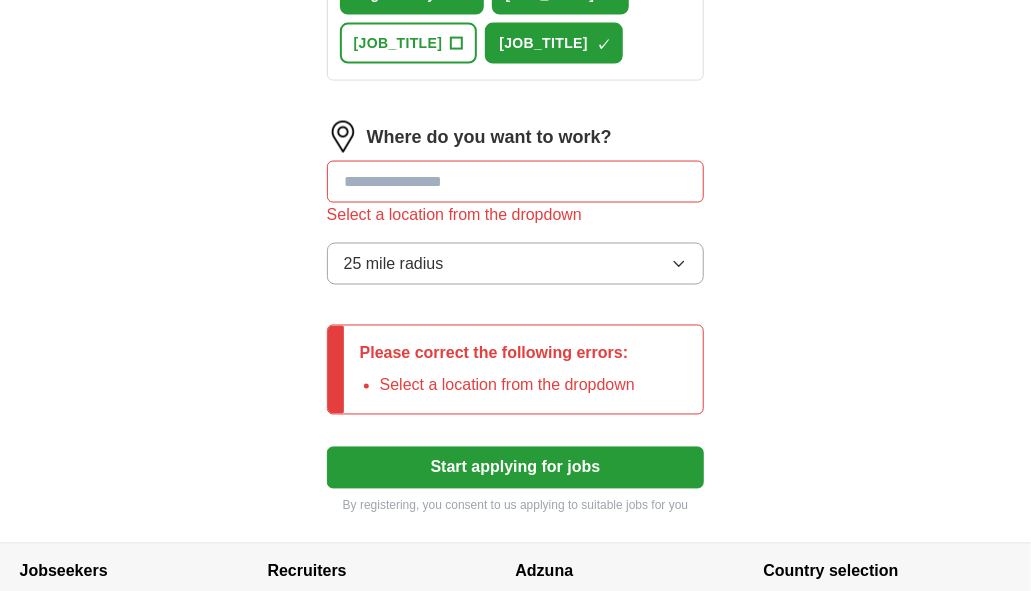 click at bounding box center [516, 182] 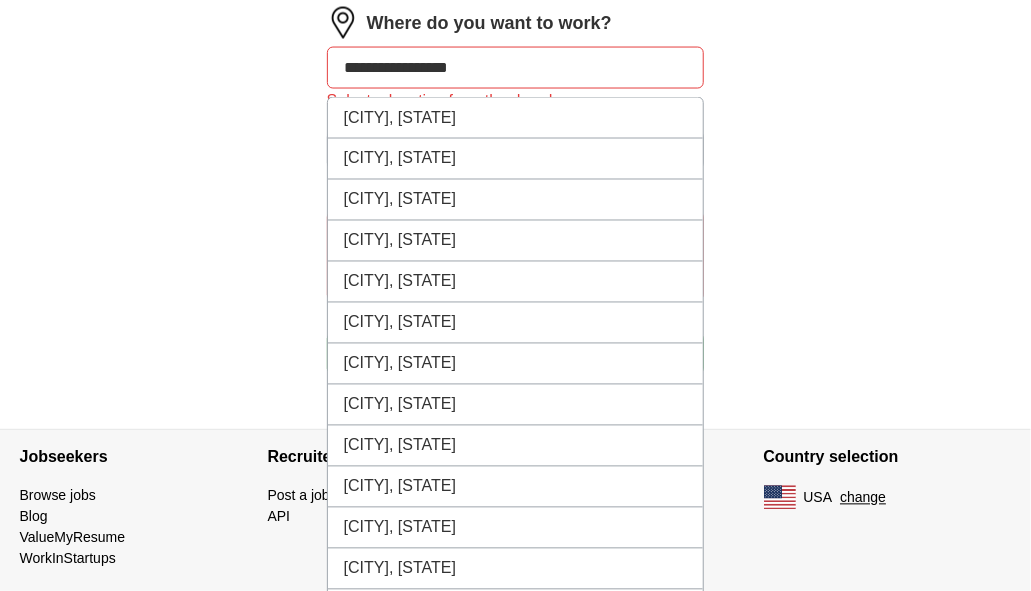 scroll, scrollTop: 876, scrollLeft: 0, axis: vertical 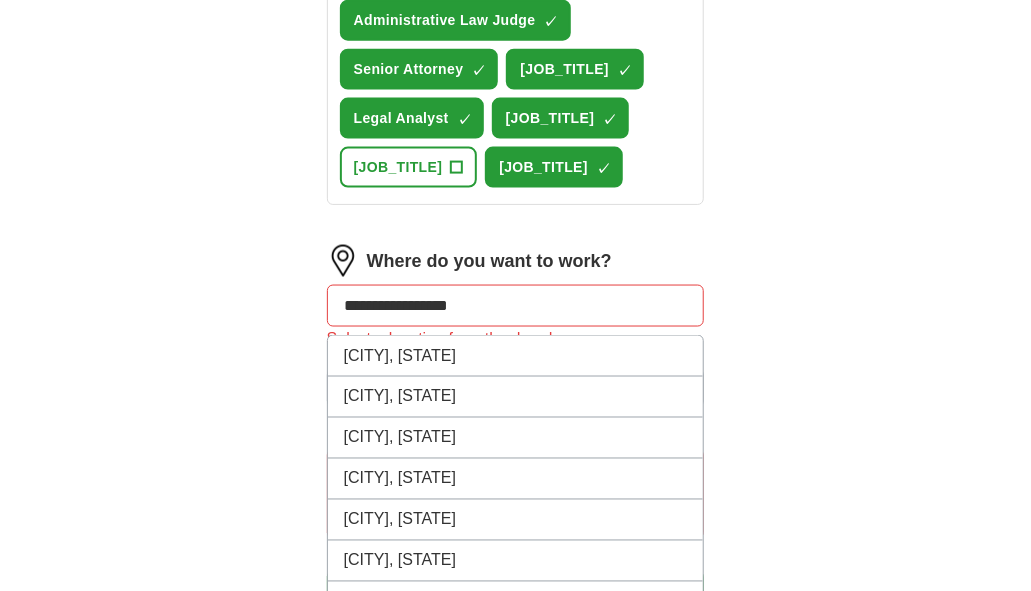 drag, startPoint x: 489, startPoint y: 444, endPoint x: 325, endPoint y: 462, distance: 164.98485 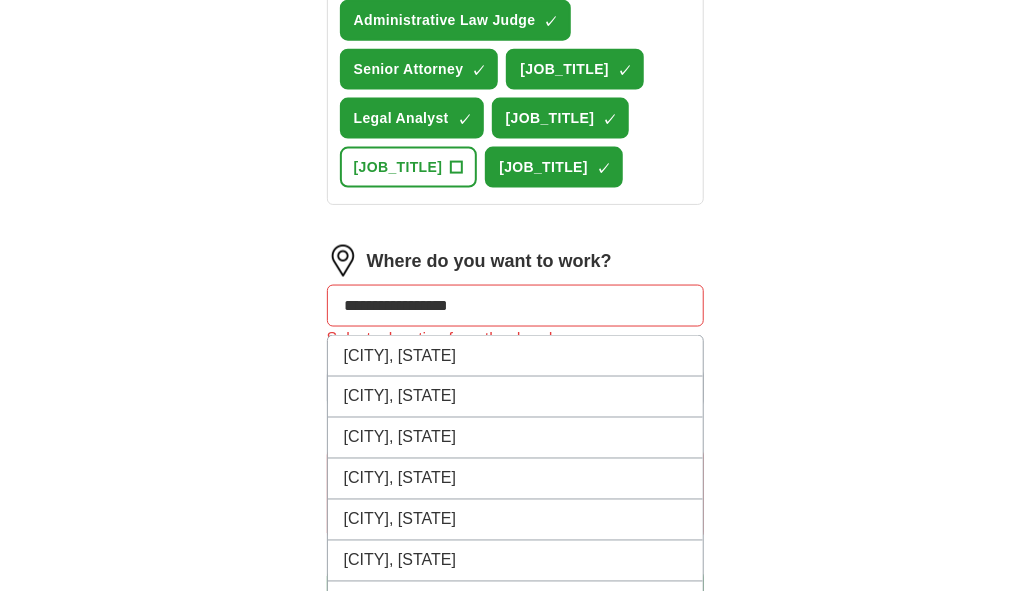 type on "**********" 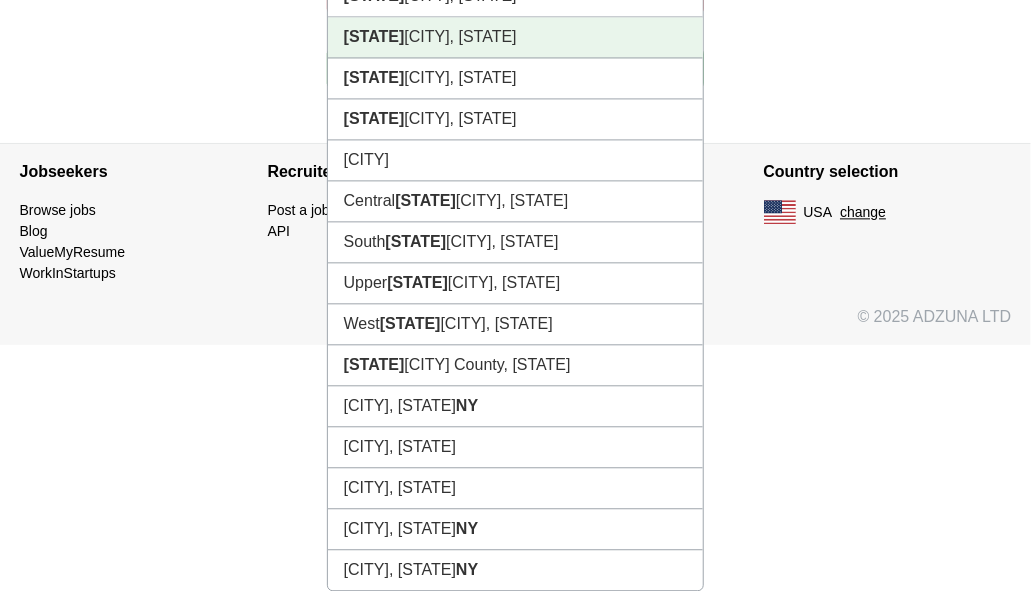 scroll, scrollTop: 1235, scrollLeft: 0, axis: vertical 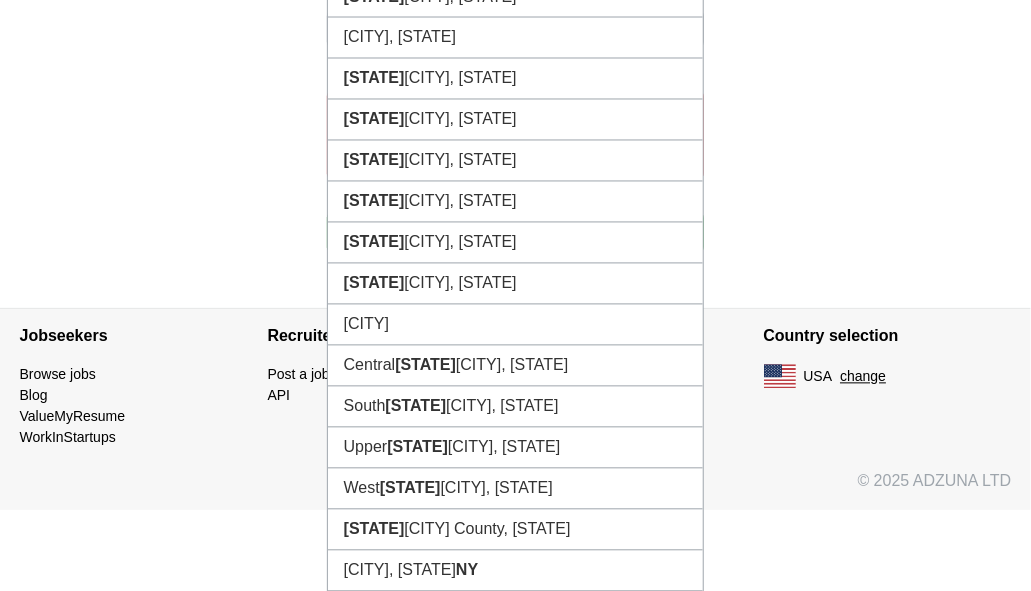 click on "**" at bounding box center [516, -53] 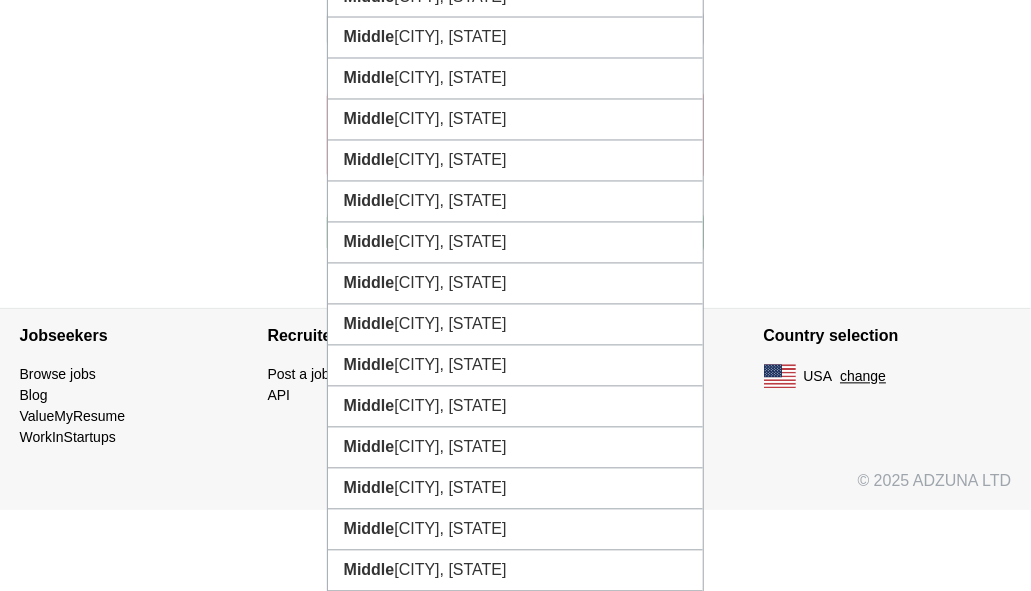 type on "**********" 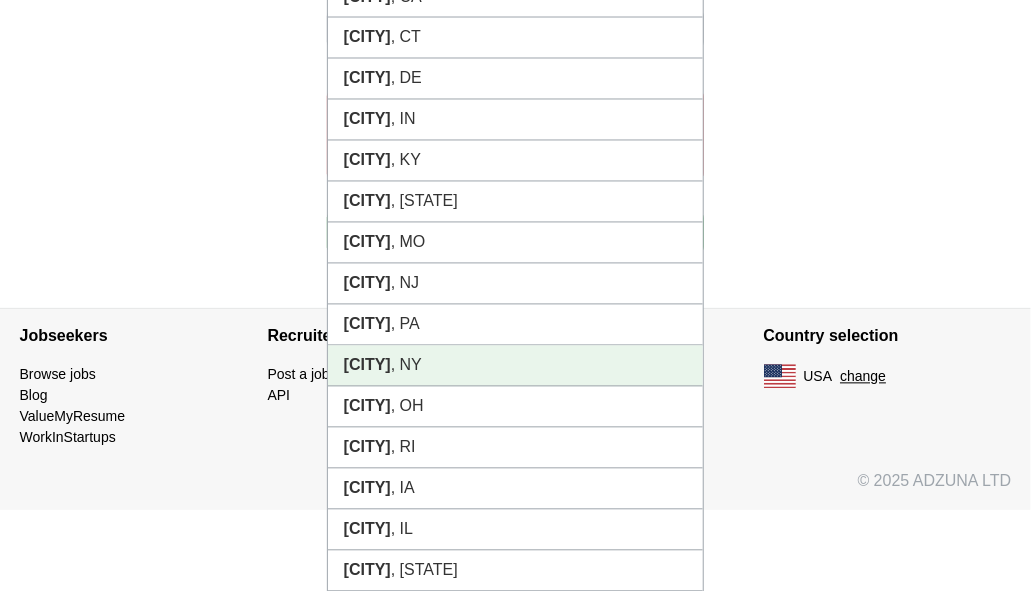click on "[CITY], [STATE]" at bounding box center [516, 366] 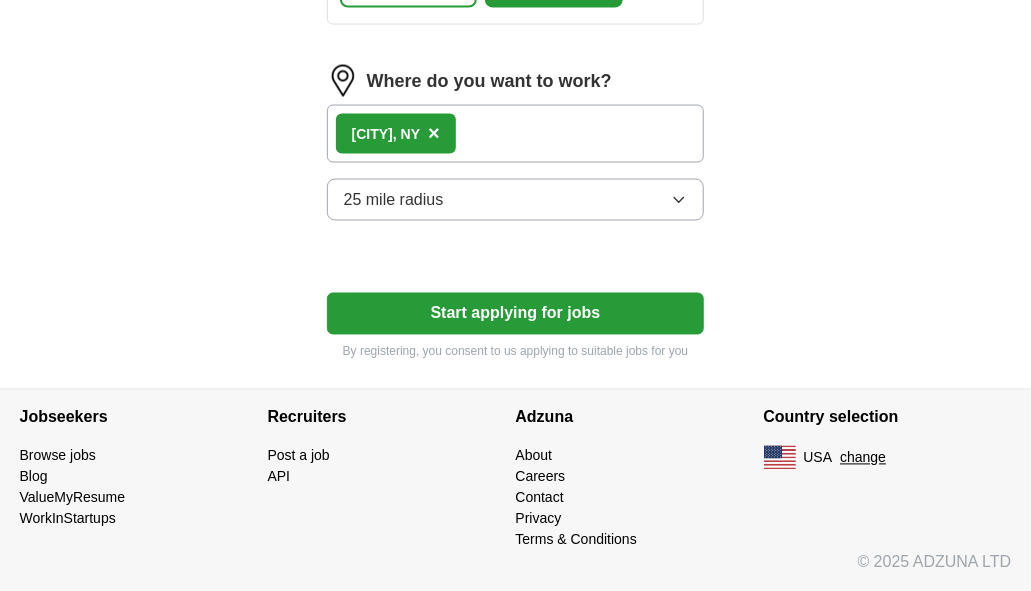 scroll, scrollTop: 1196, scrollLeft: 0, axis: vertical 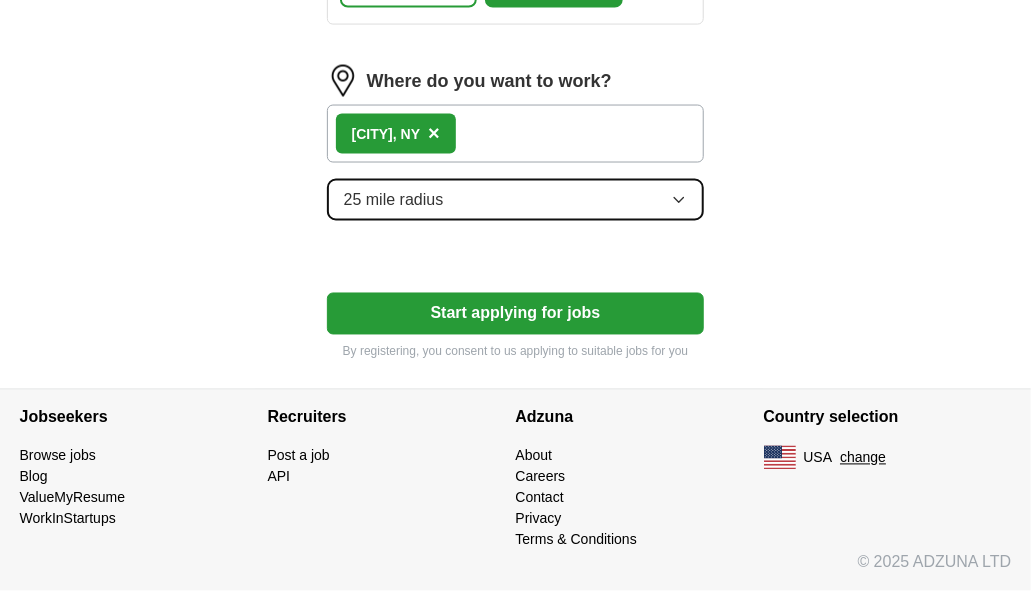click 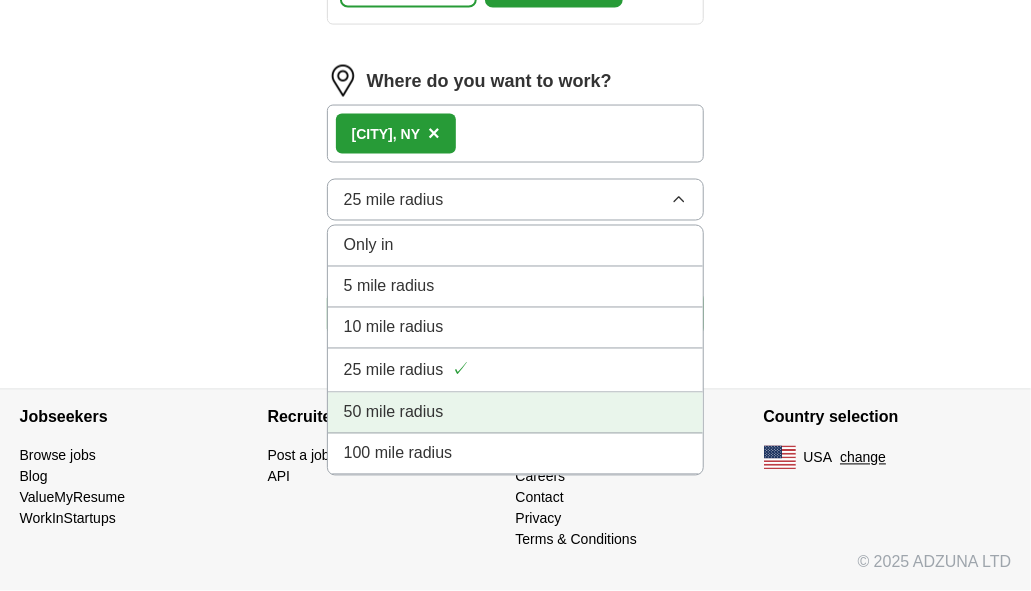click on "50 mile radius" at bounding box center [394, 413] 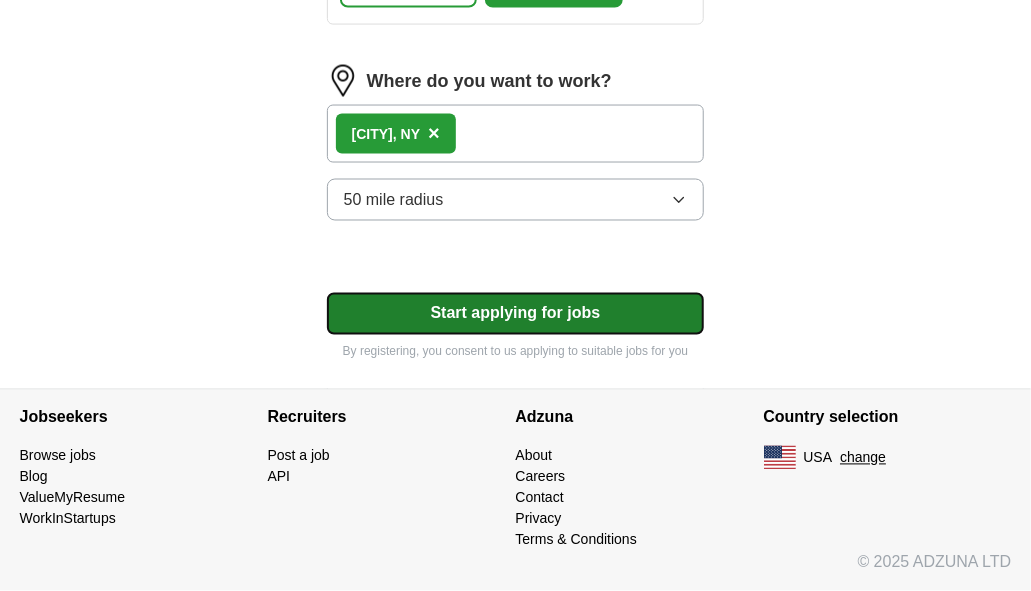 click on "Start applying for jobs" at bounding box center [516, 314] 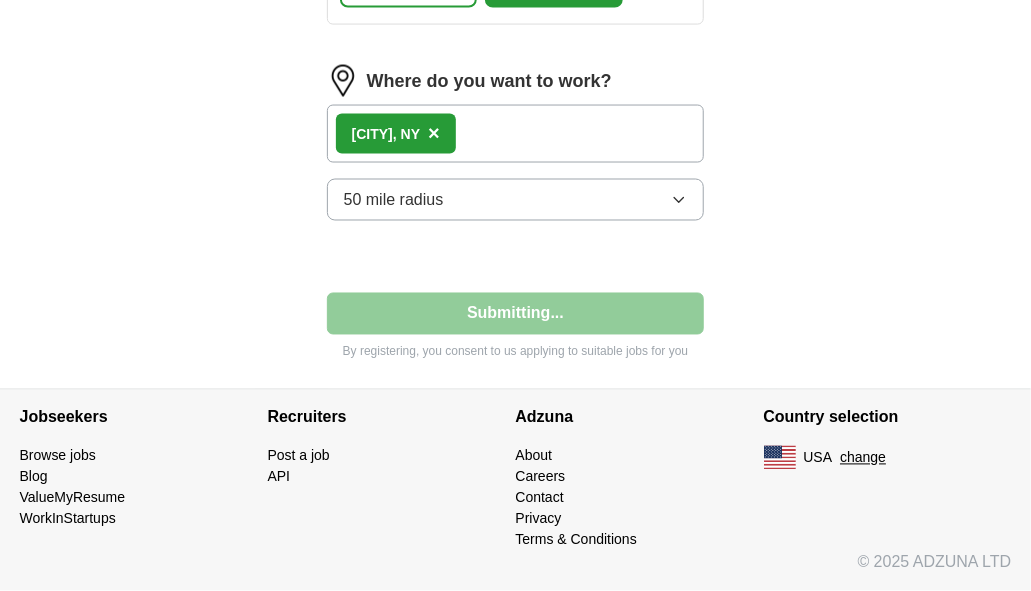 select on "**" 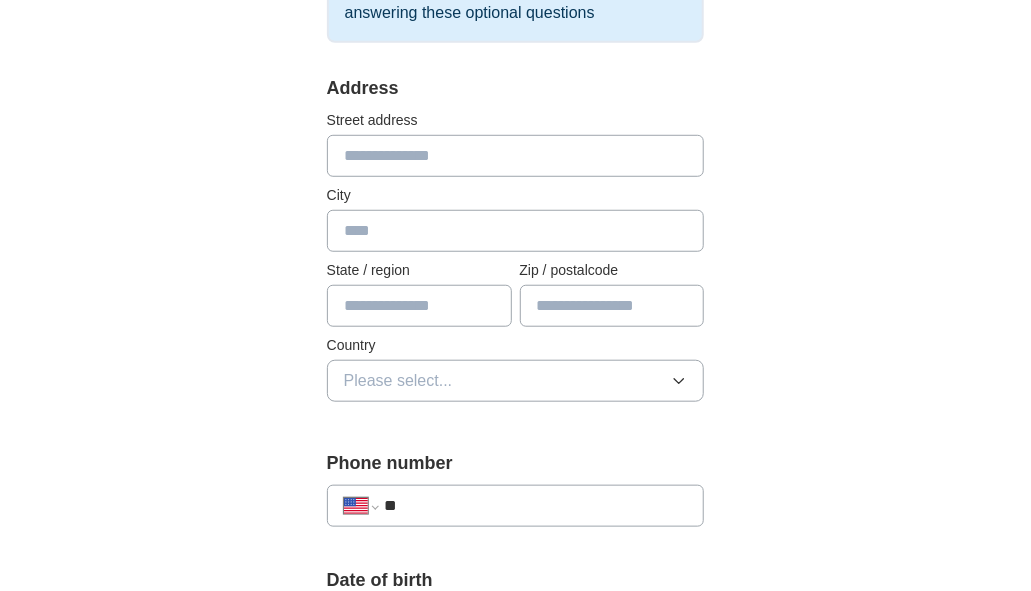 scroll, scrollTop: 499, scrollLeft: 0, axis: vertical 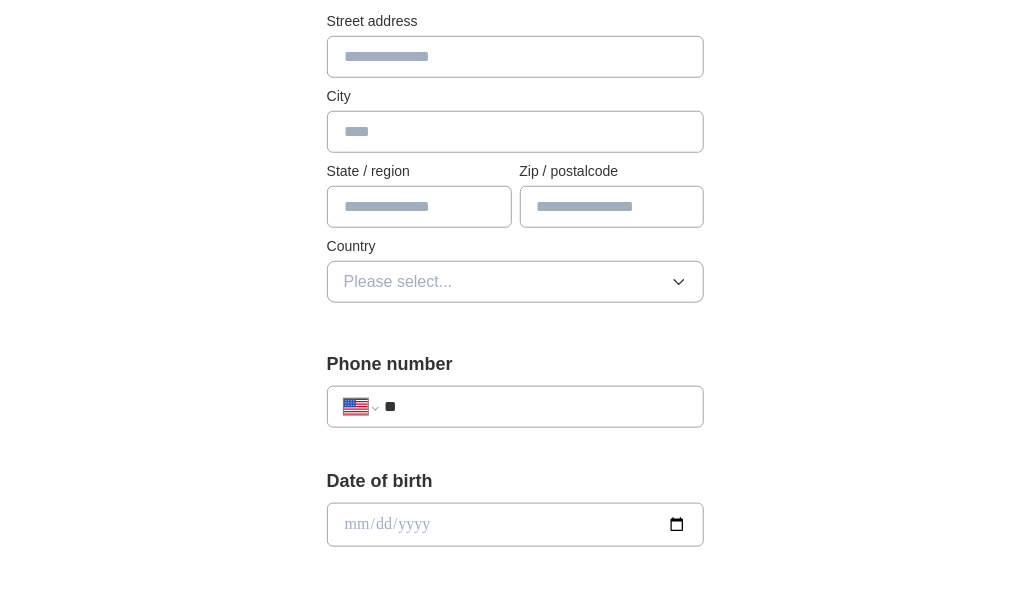 click on "**" at bounding box center (536, 407) 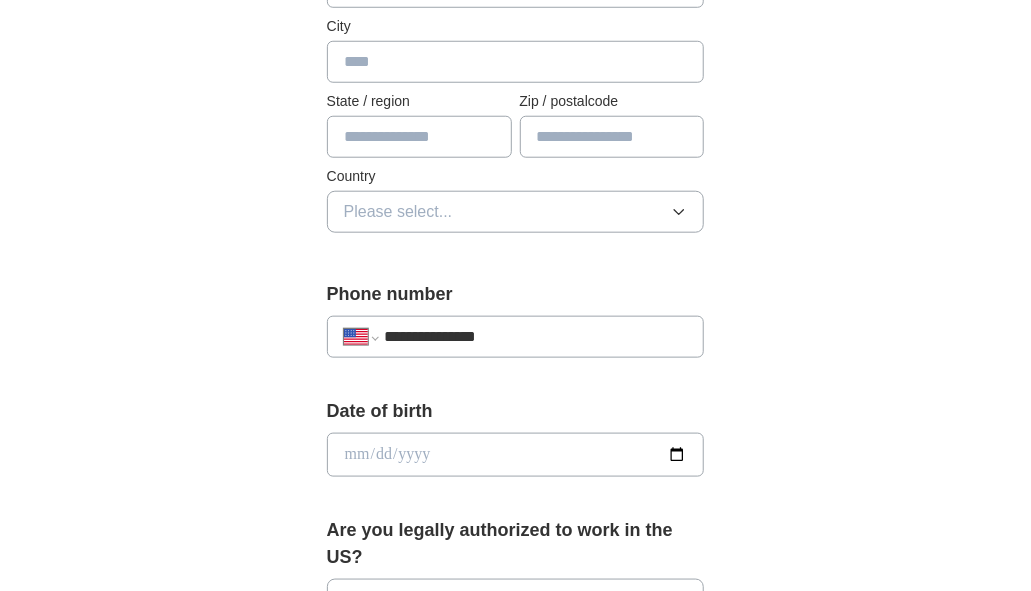 scroll, scrollTop: 800, scrollLeft: 0, axis: vertical 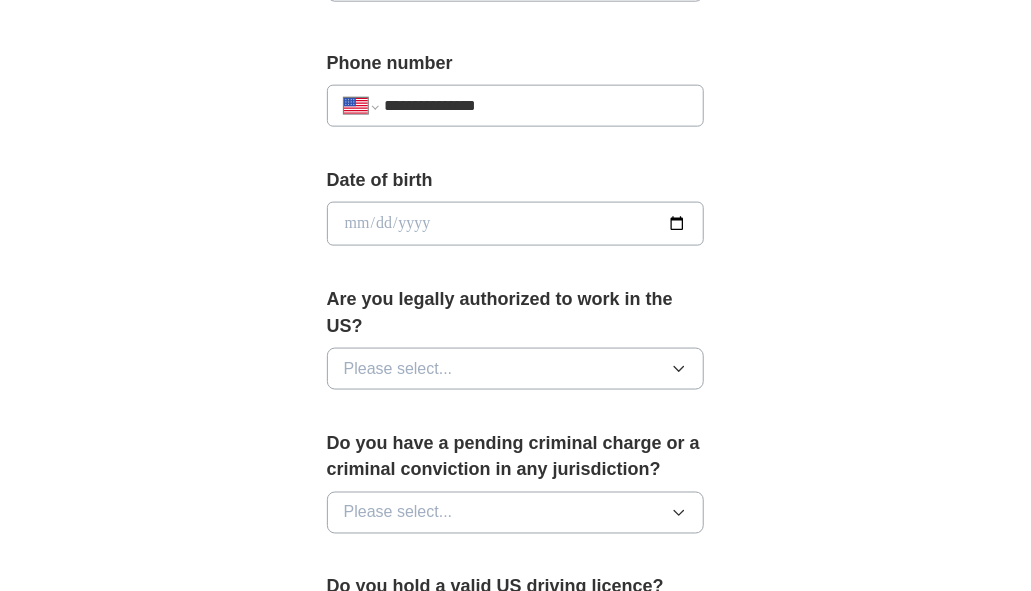 type on "**********" 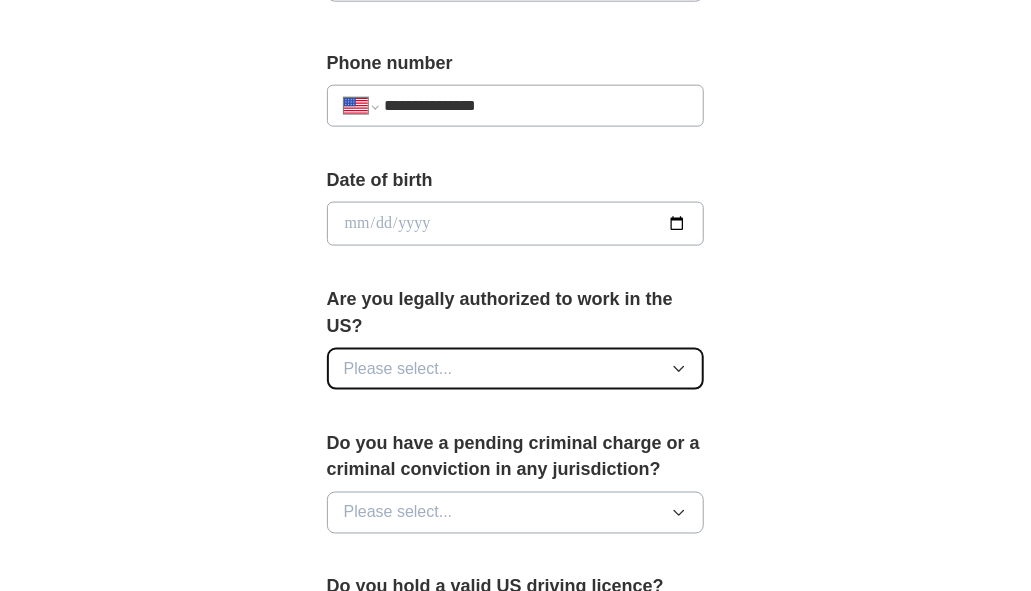 click 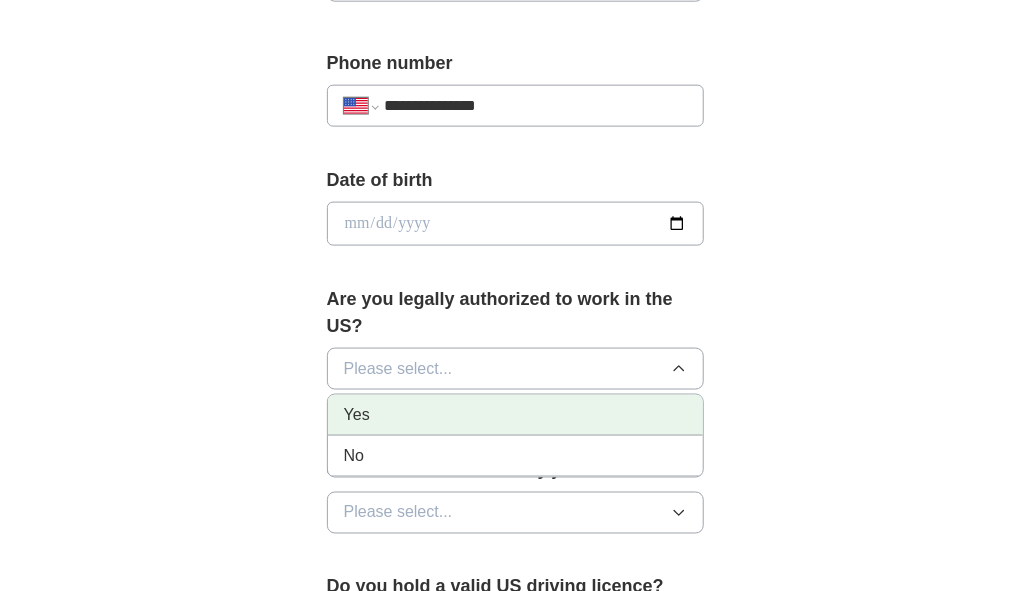 click on "Yes" at bounding box center [516, 415] 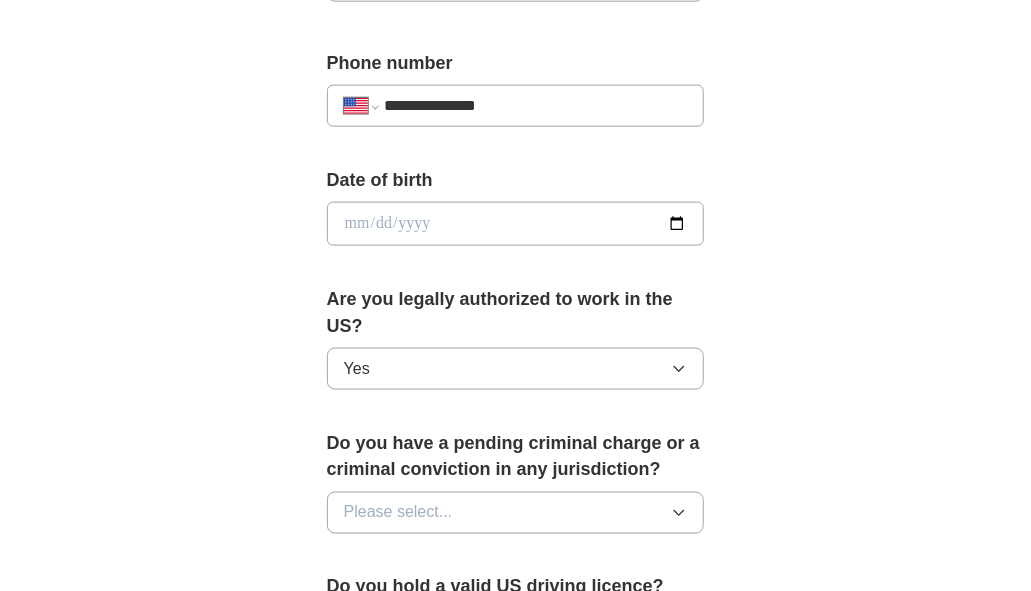 scroll, scrollTop: 899, scrollLeft: 0, axis: vertical 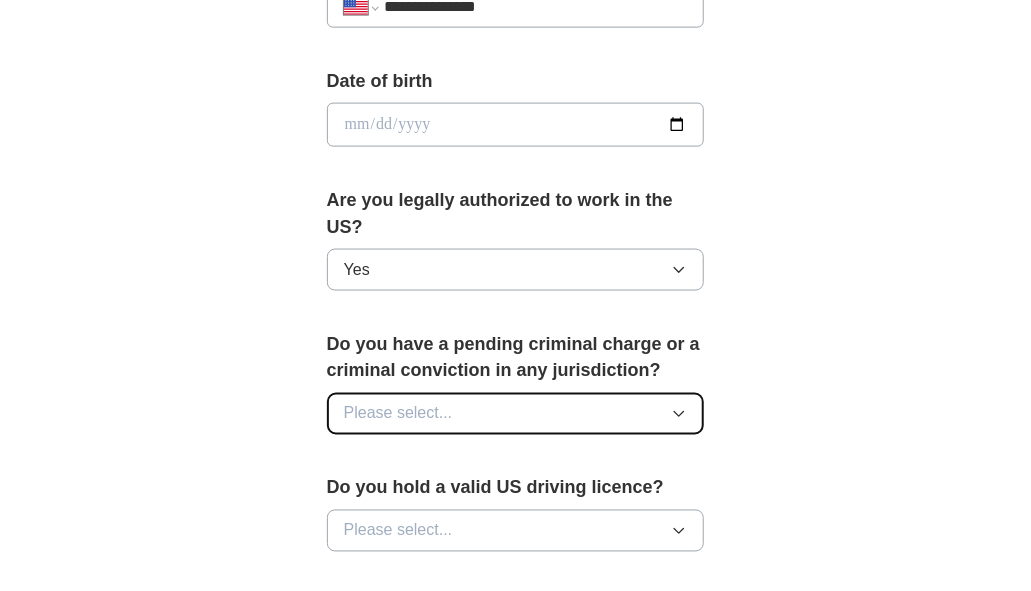 click 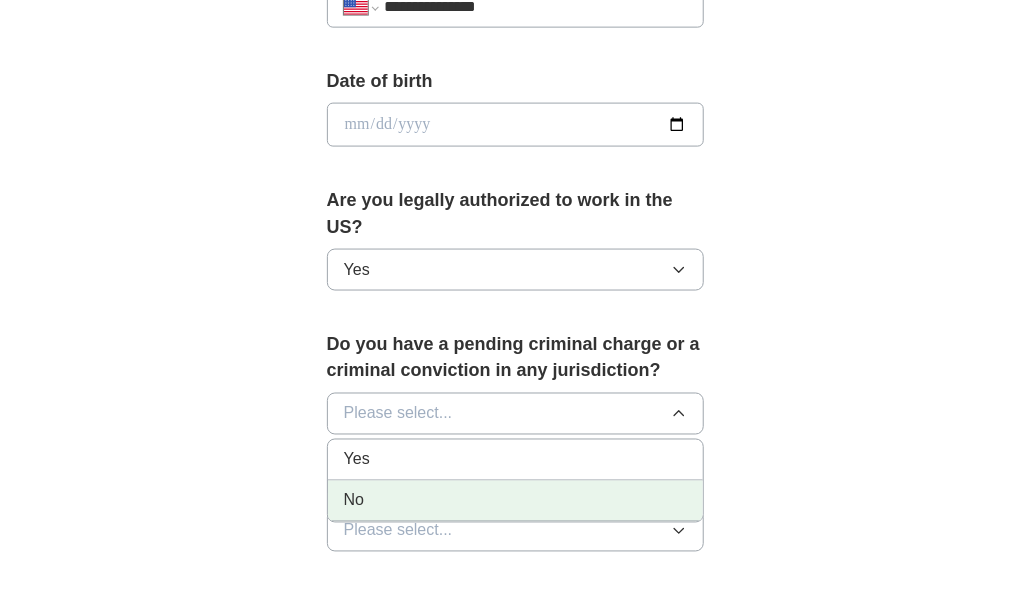 click on "No" at bounding box center [516, 501] 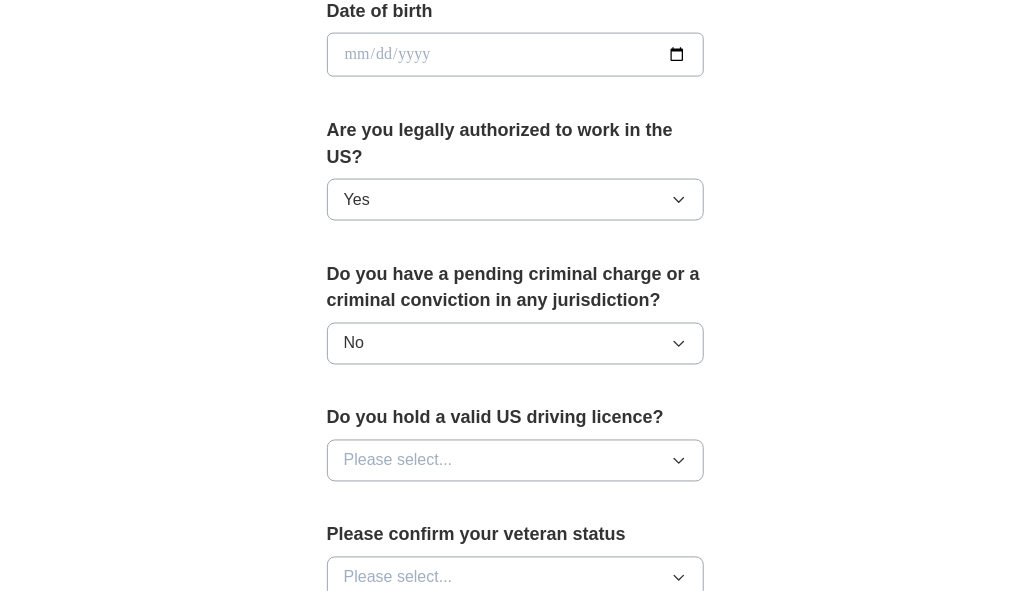 scroll, scrollTop: 1000, scrollLeft: 0, axis: vertical 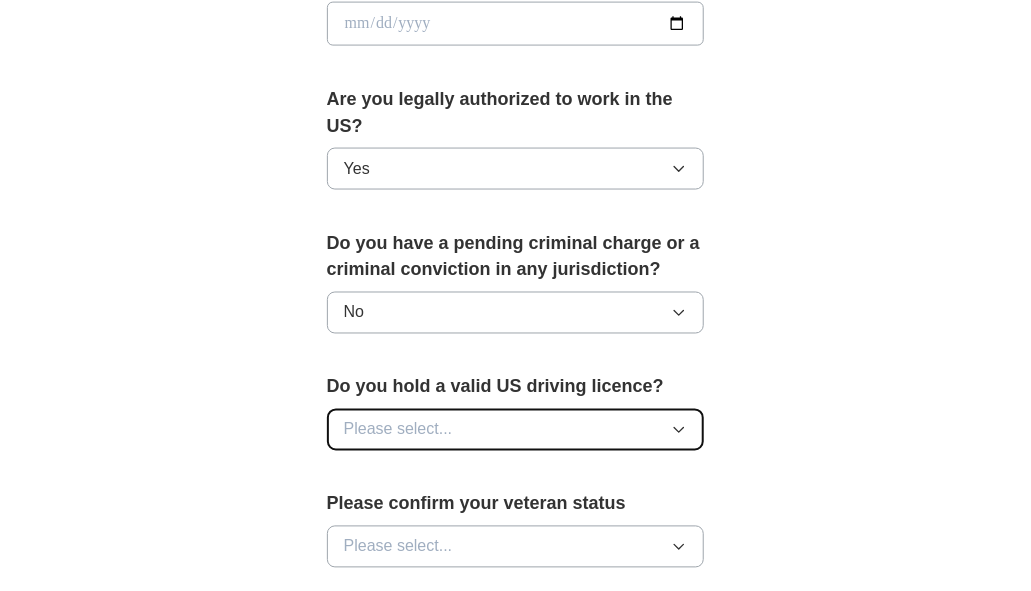 click 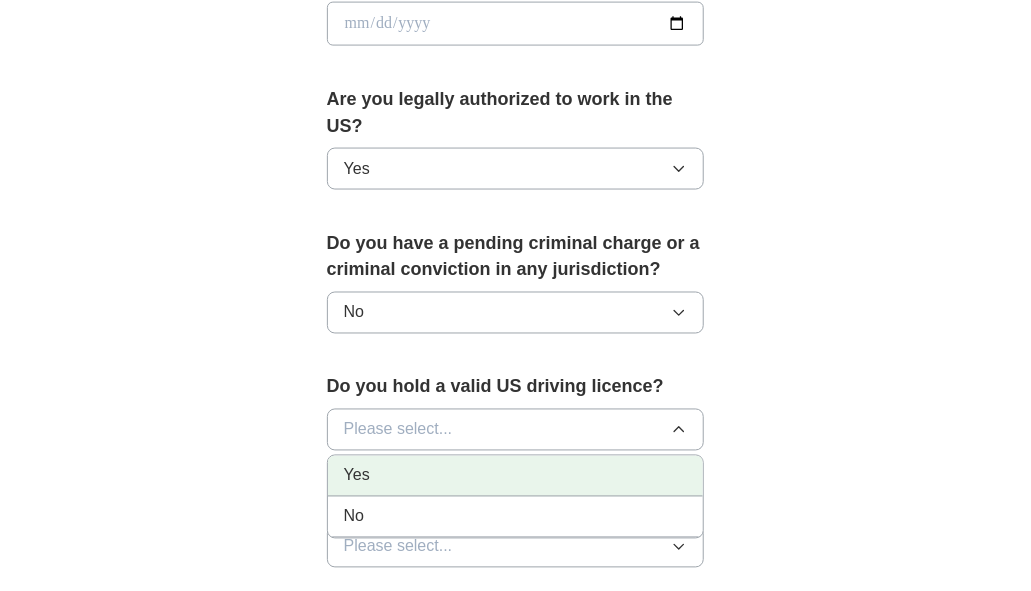 click on "Yes" at bounding box center (516, 476) 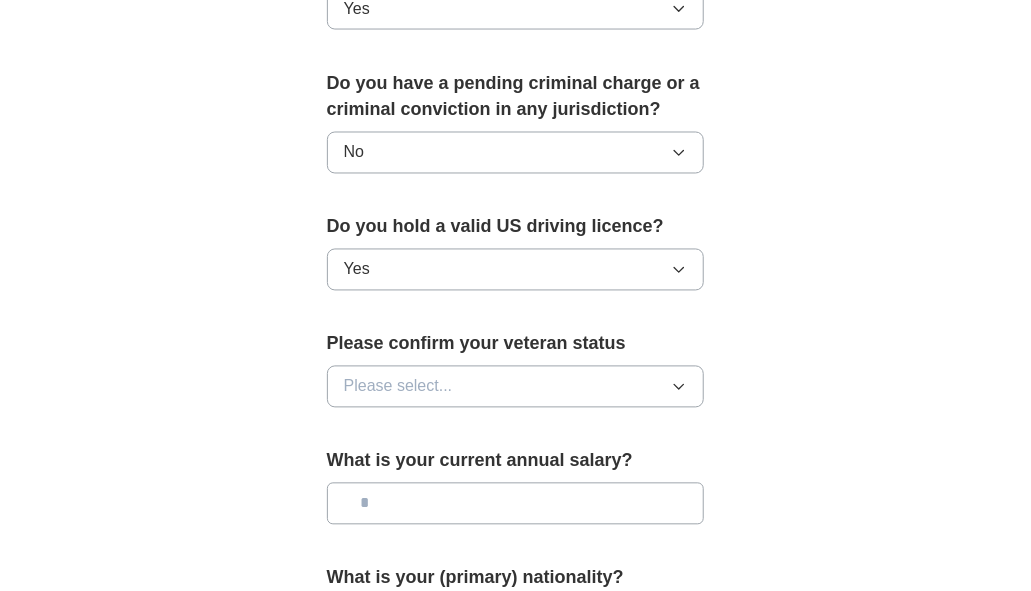 scroll, scrollTop: 1200, scrollLeft: 0, axis: vertical 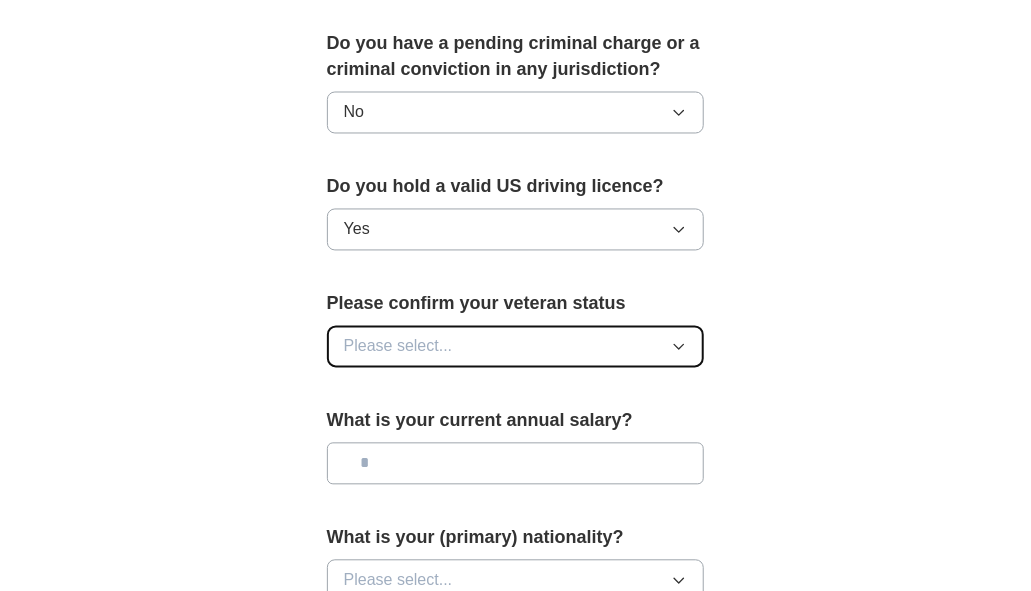 click 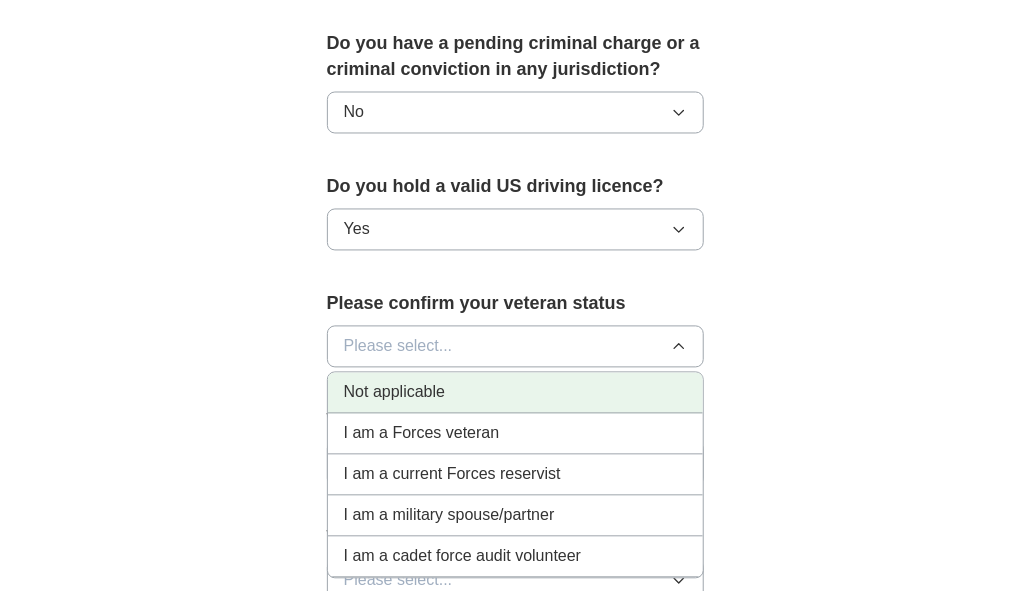 click on "Not applicable" at bounding box center [394, 393] 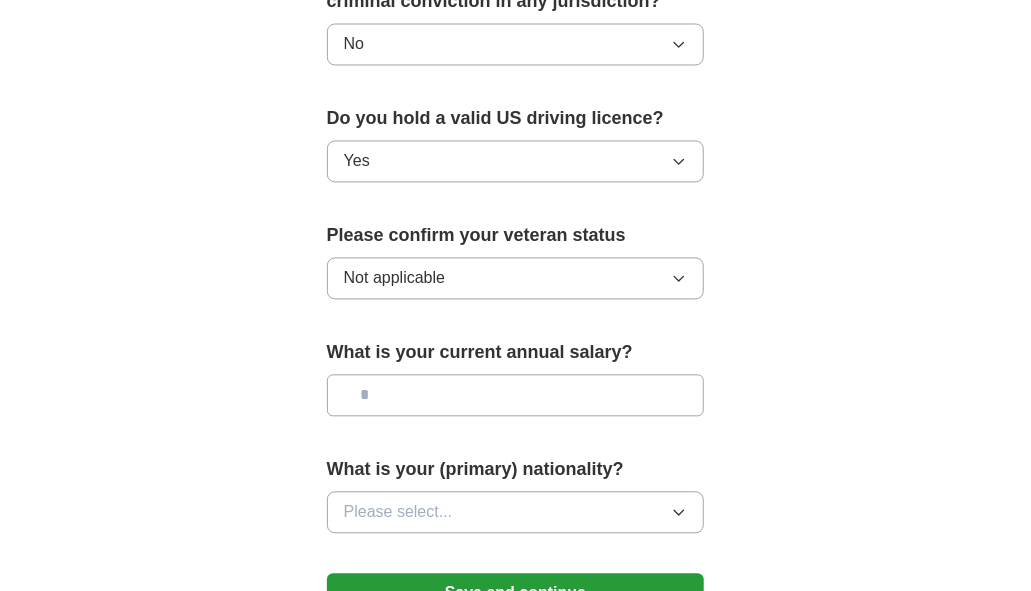 scroll, scrollTop: 1299, scrollLeft: 0, axis: vertical 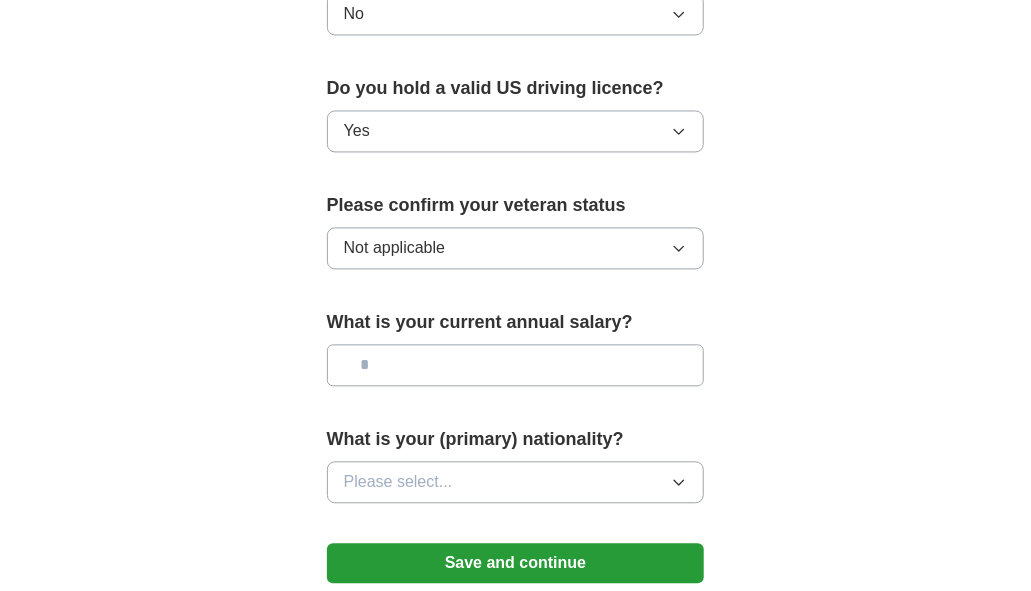 click at bounding box center (516, 365) 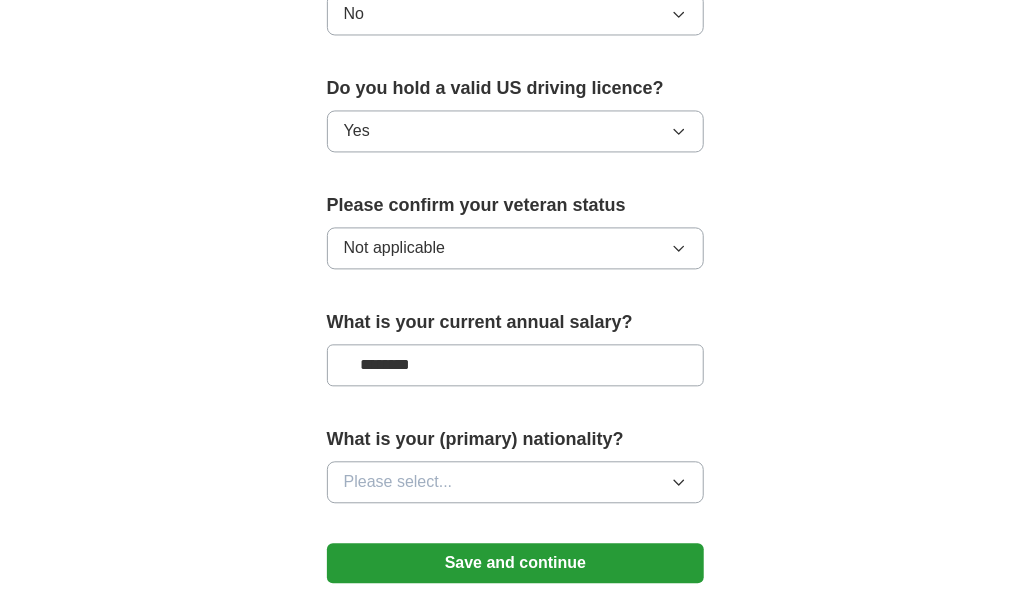 type on "********" 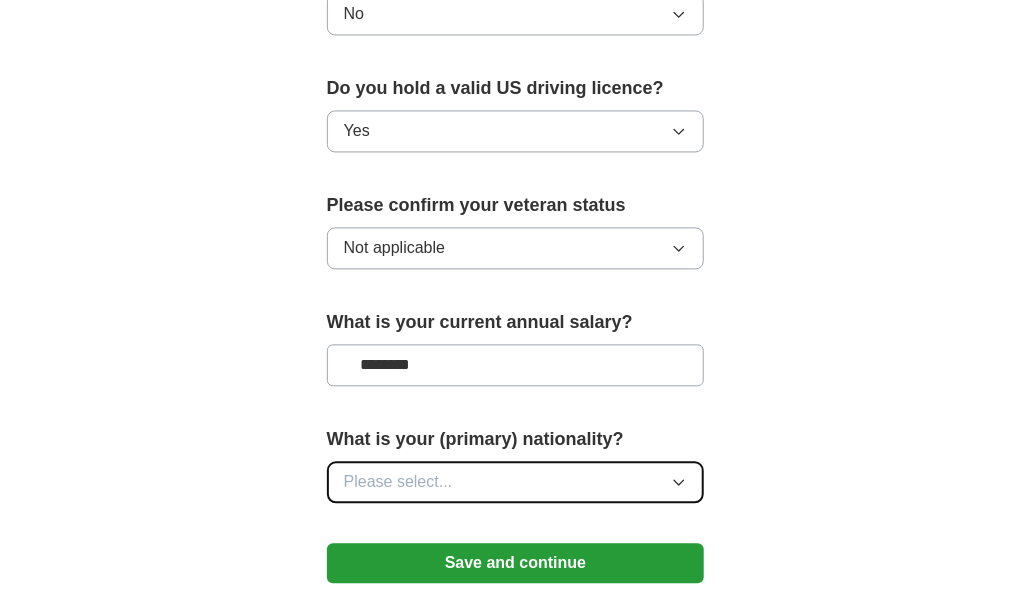 click 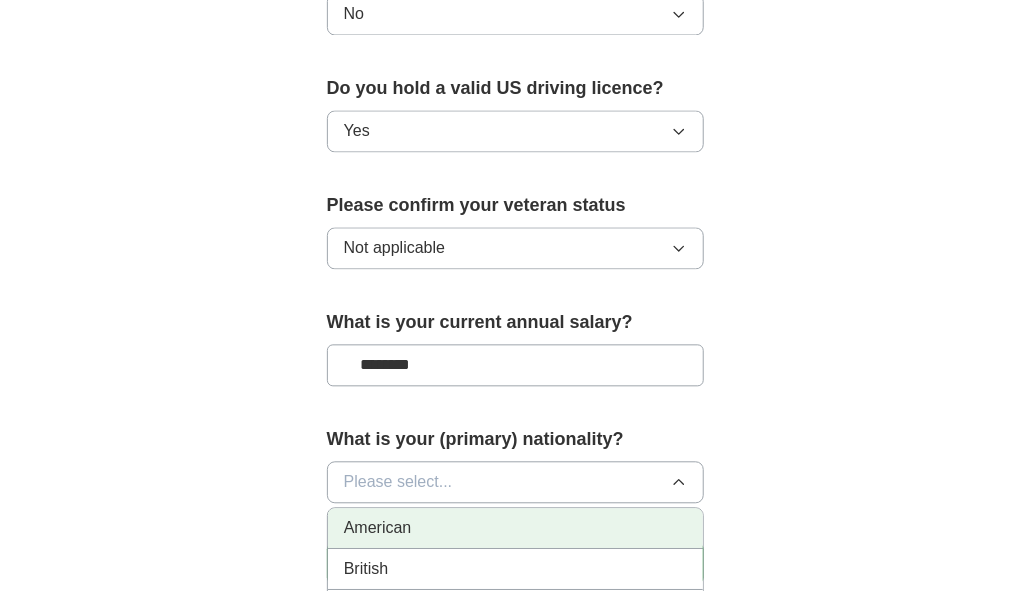 click on "American" at bounding box center (516, 528) 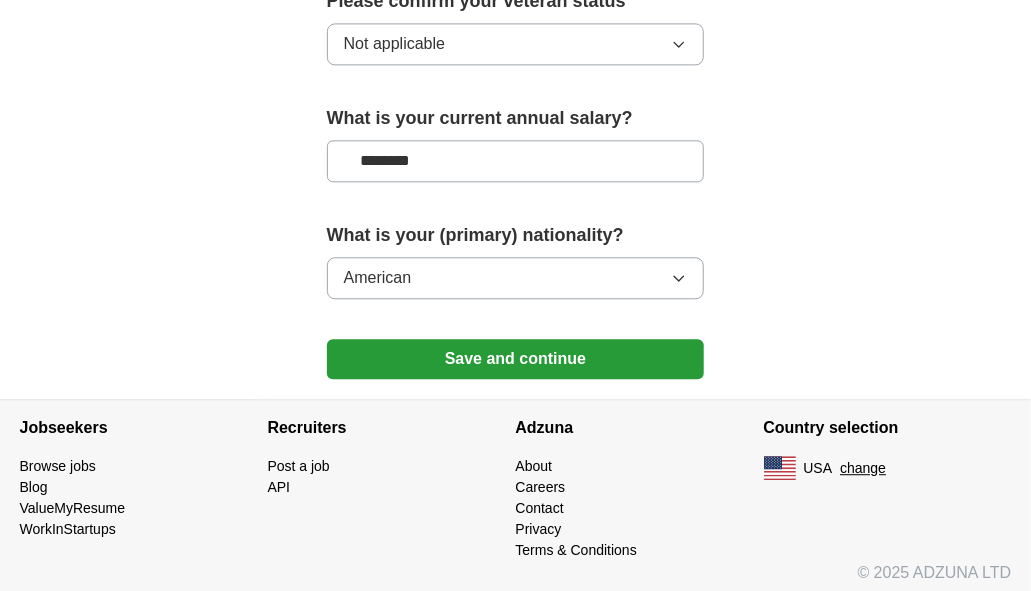 scroll, scrollTop: 1504, scrollLeft: 0, axis: vertical 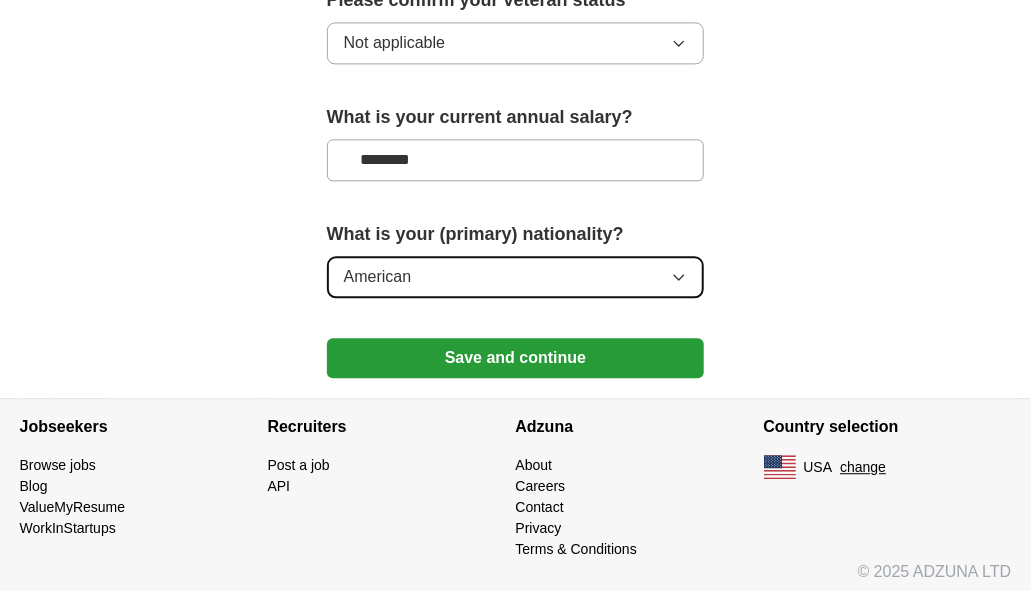 click 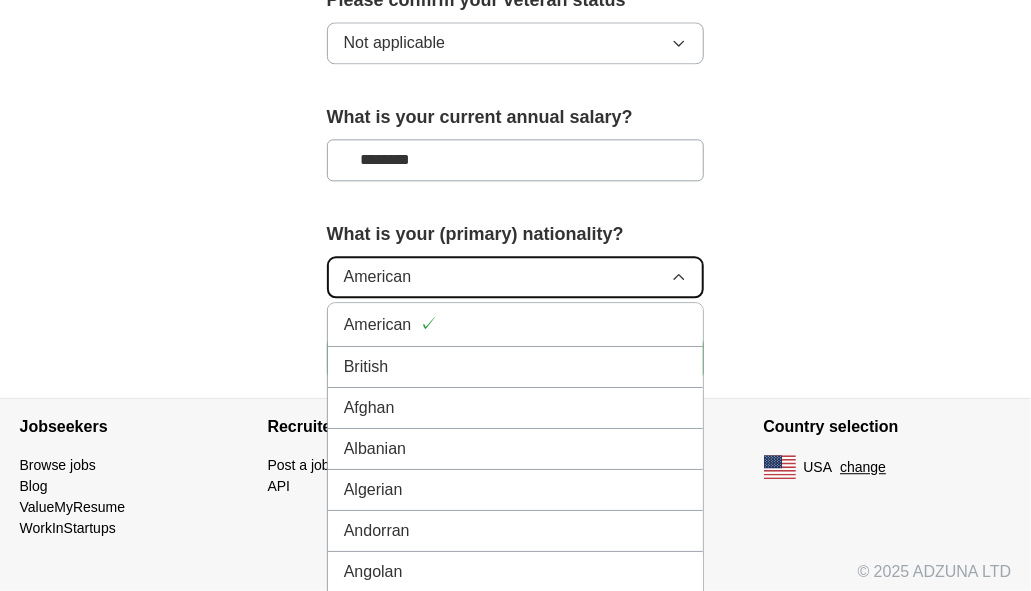 click on "American" at bounding box center (516, 277) 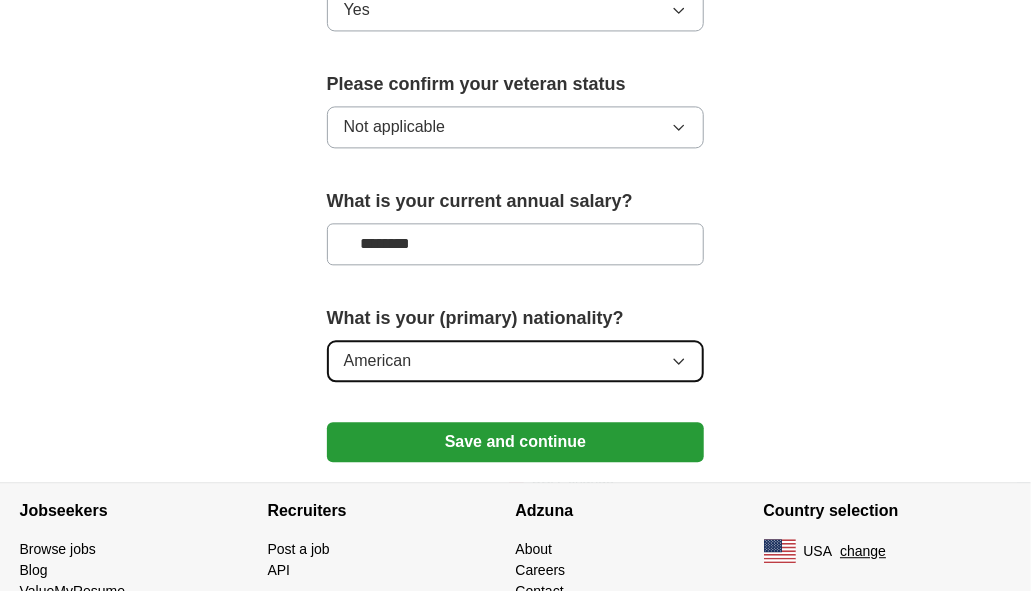 scroll, scrollTop: 1504, scrollLeft: 0, axis: vertical 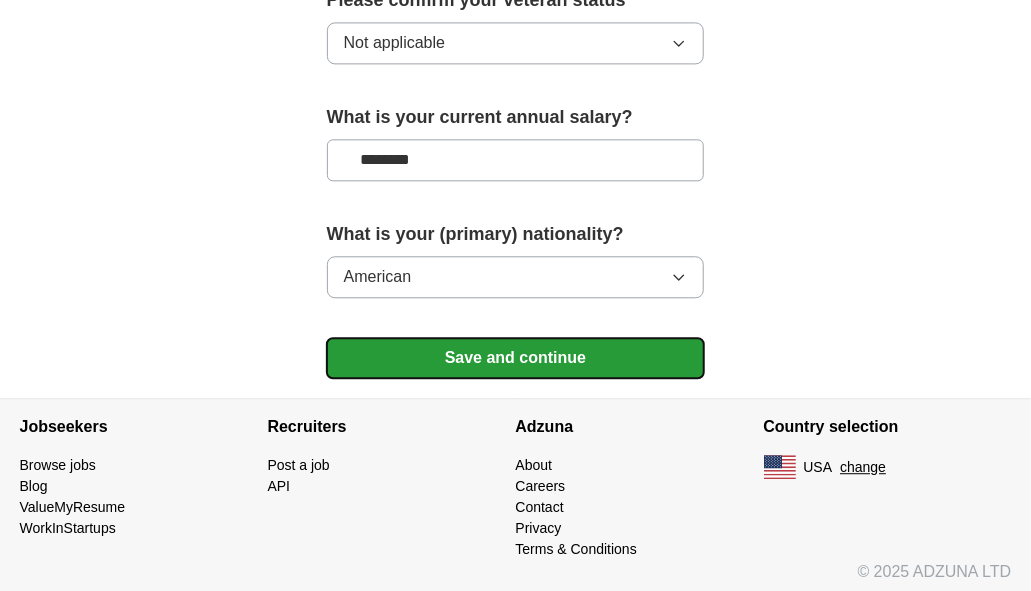 click on "Save and continue" at bounding box center [516, 358] 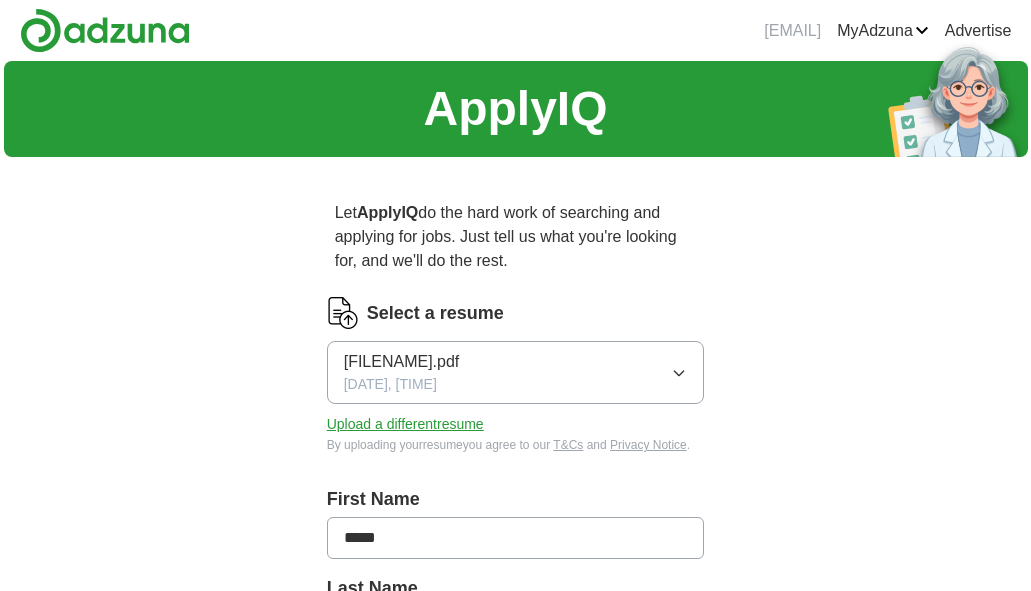 scroll, scrollTop: 0, scrollLeft: 0, axis: both 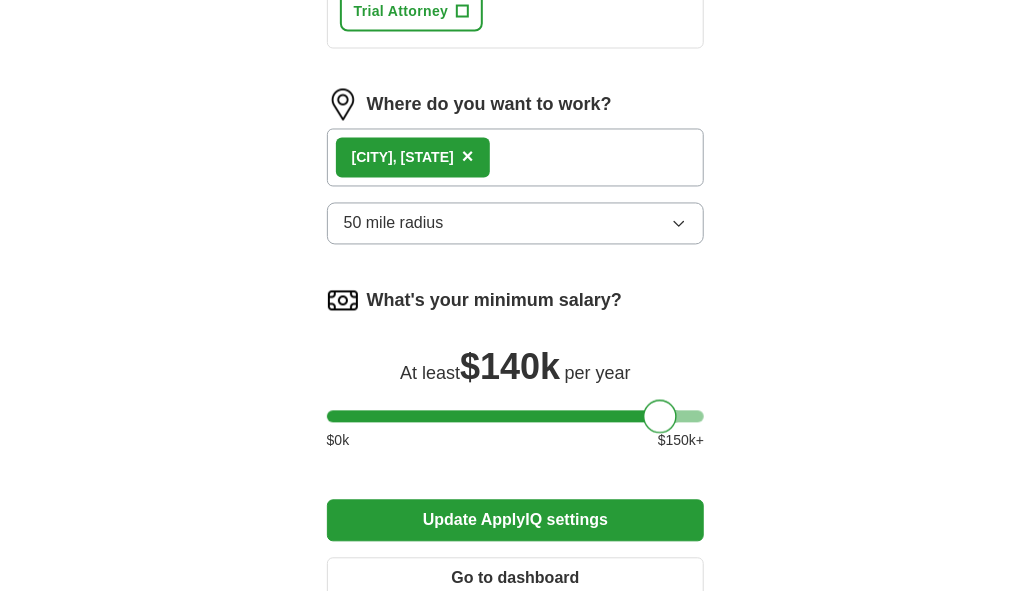 drag, startPoint x: 336, startPoint y: 409, endPoint x: 656, endPoint y: 400, distance: 320.12653 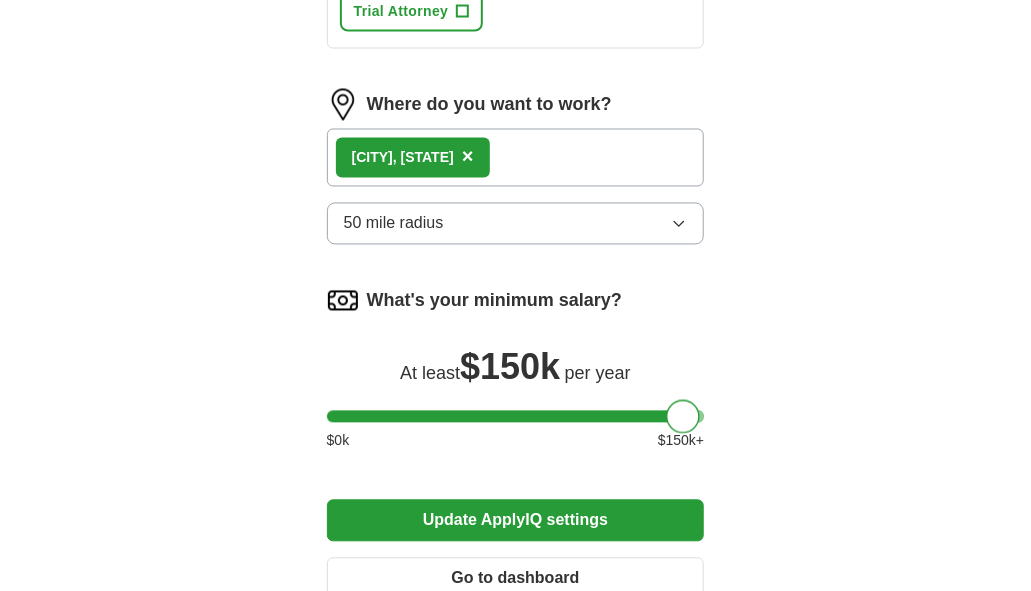 drag, startPoint x: 663, startPoint y: 408, endPoint x: 701, endPoint y: 404, distance: 38.209946 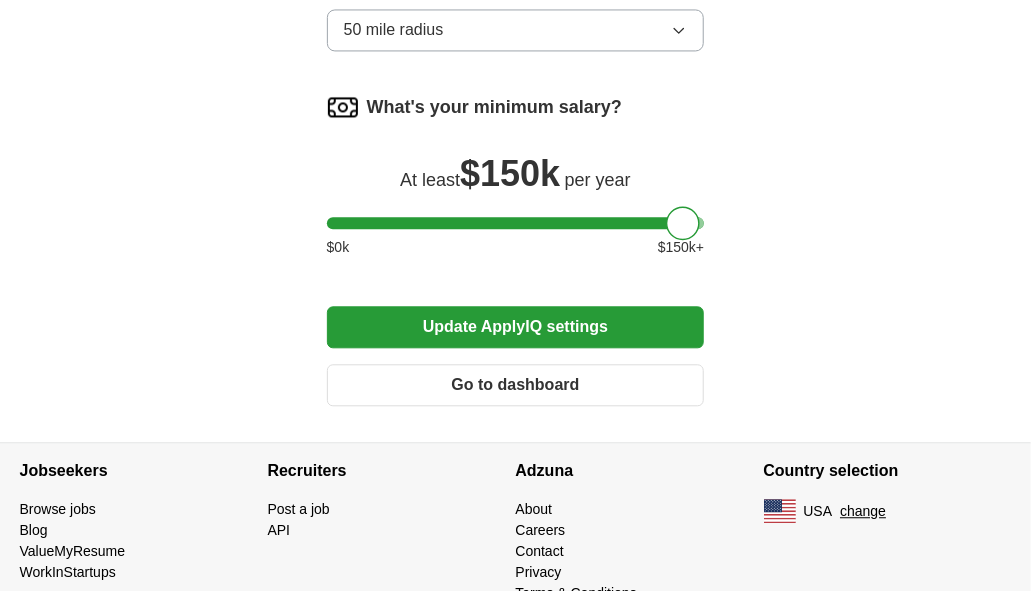 scroll, scrollTop: 1400, scrollLeft: 0, axis: vertical 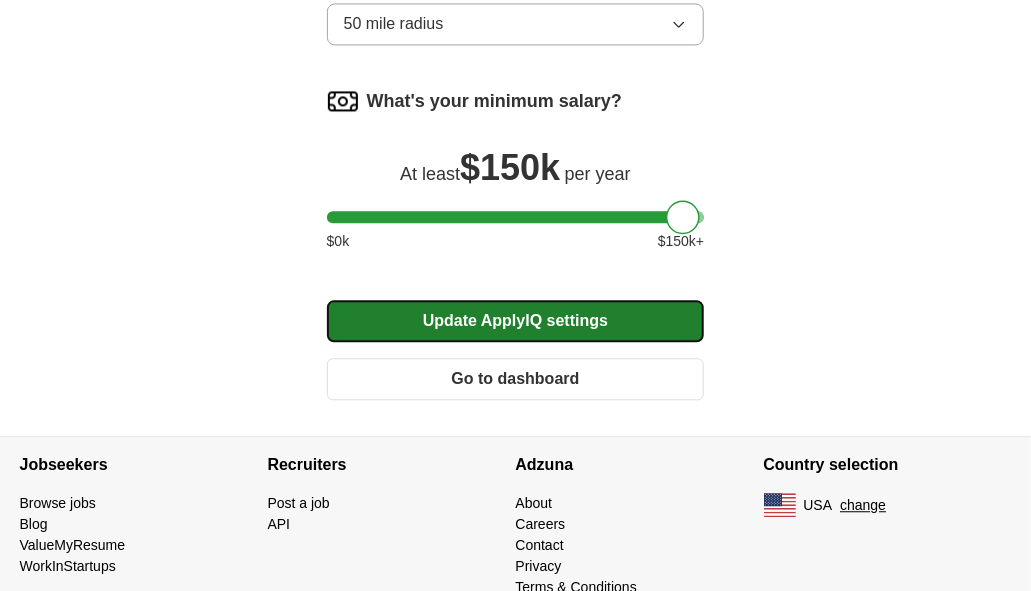 click on "Update ApplyIQ settings" at bounding box center [516, 321] 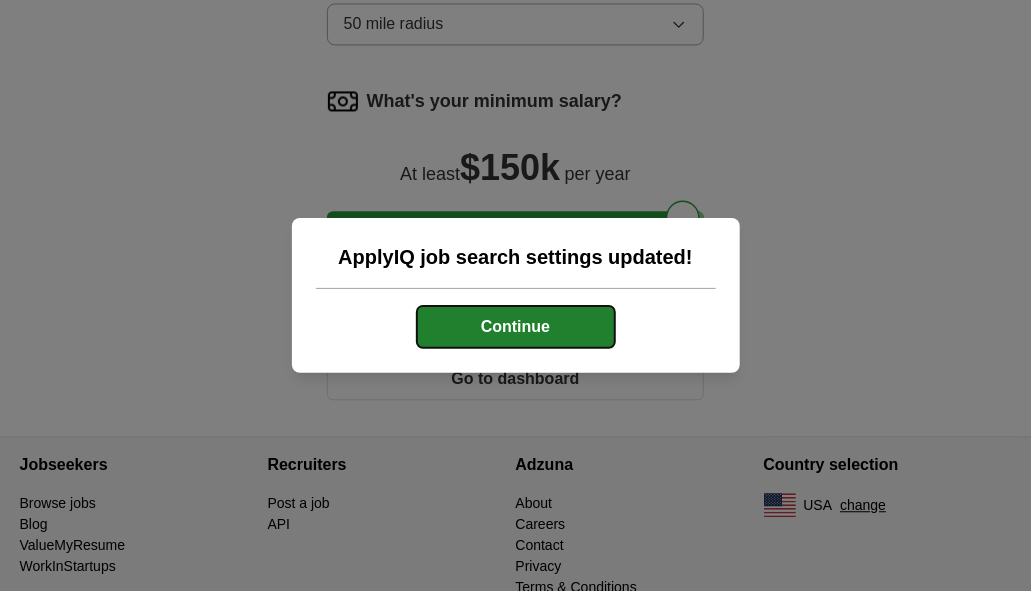 click on "Continue" at bounding box center [516, 327] 